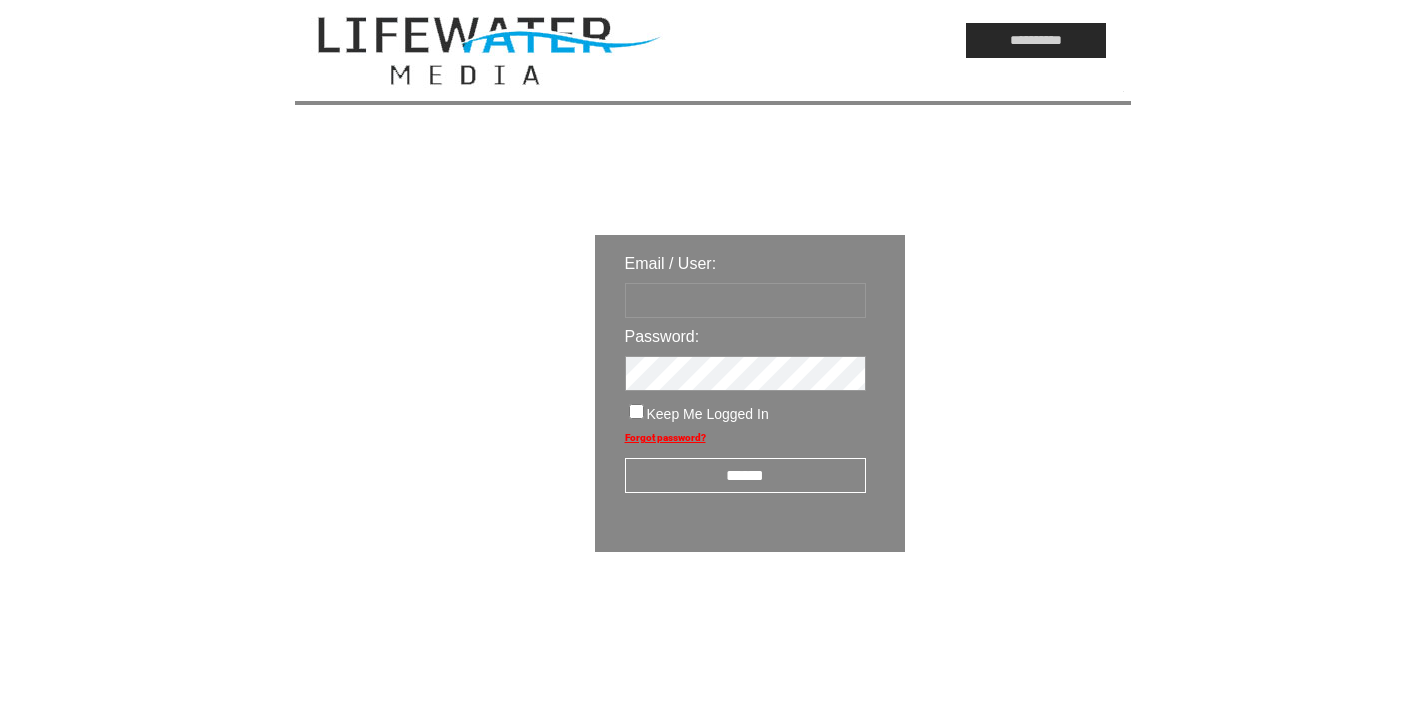 scroll, scrollTop: 0, scrollLeft: 0, axis: both 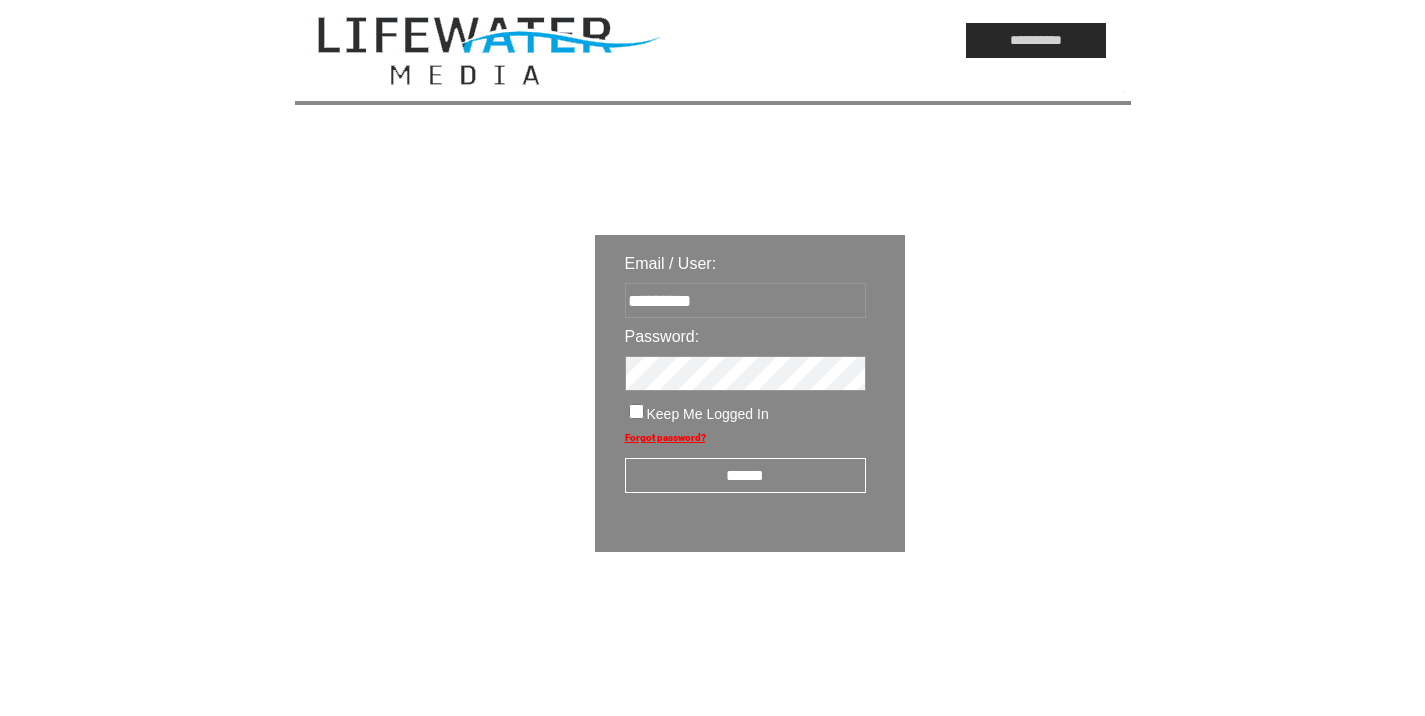 click on "******" at bounding box center [745, 475] 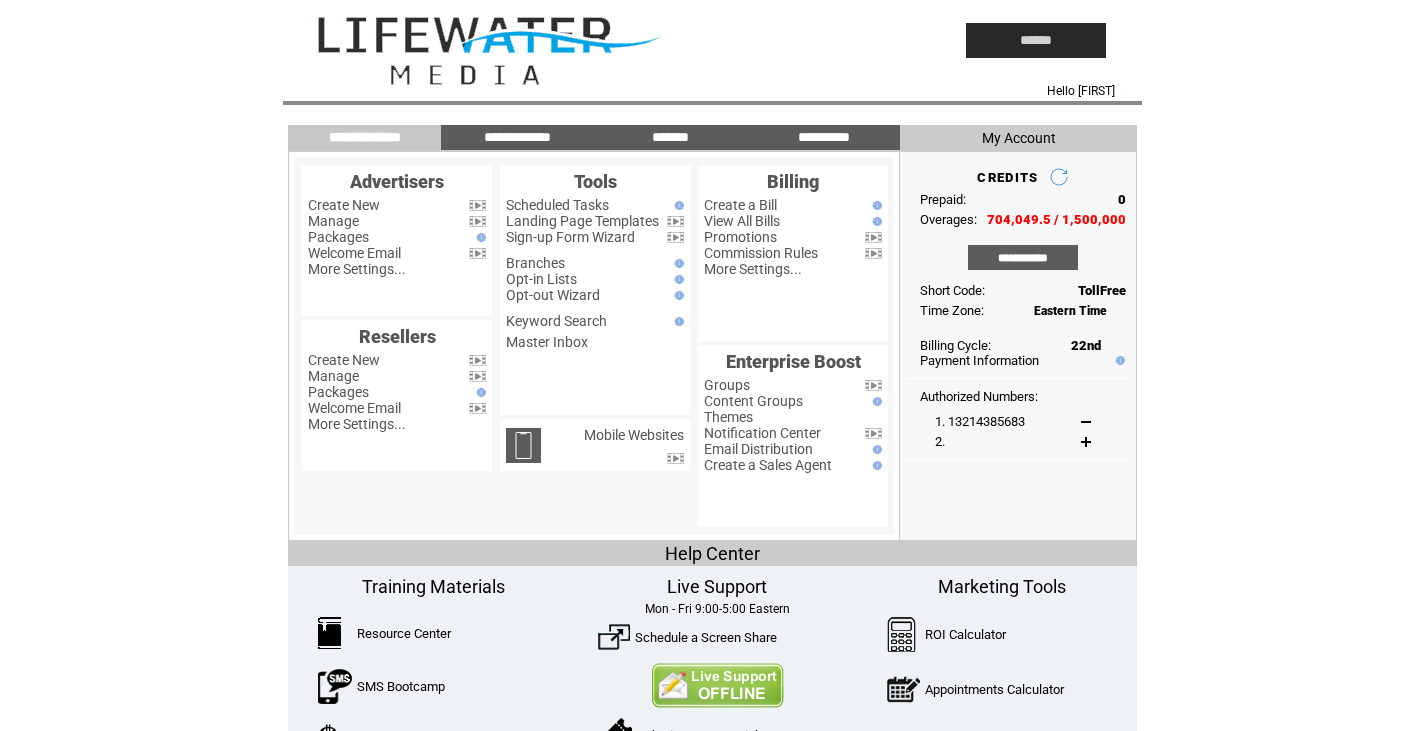 scroll, scrollTop: 0, scrollLeft: 0, axis: both 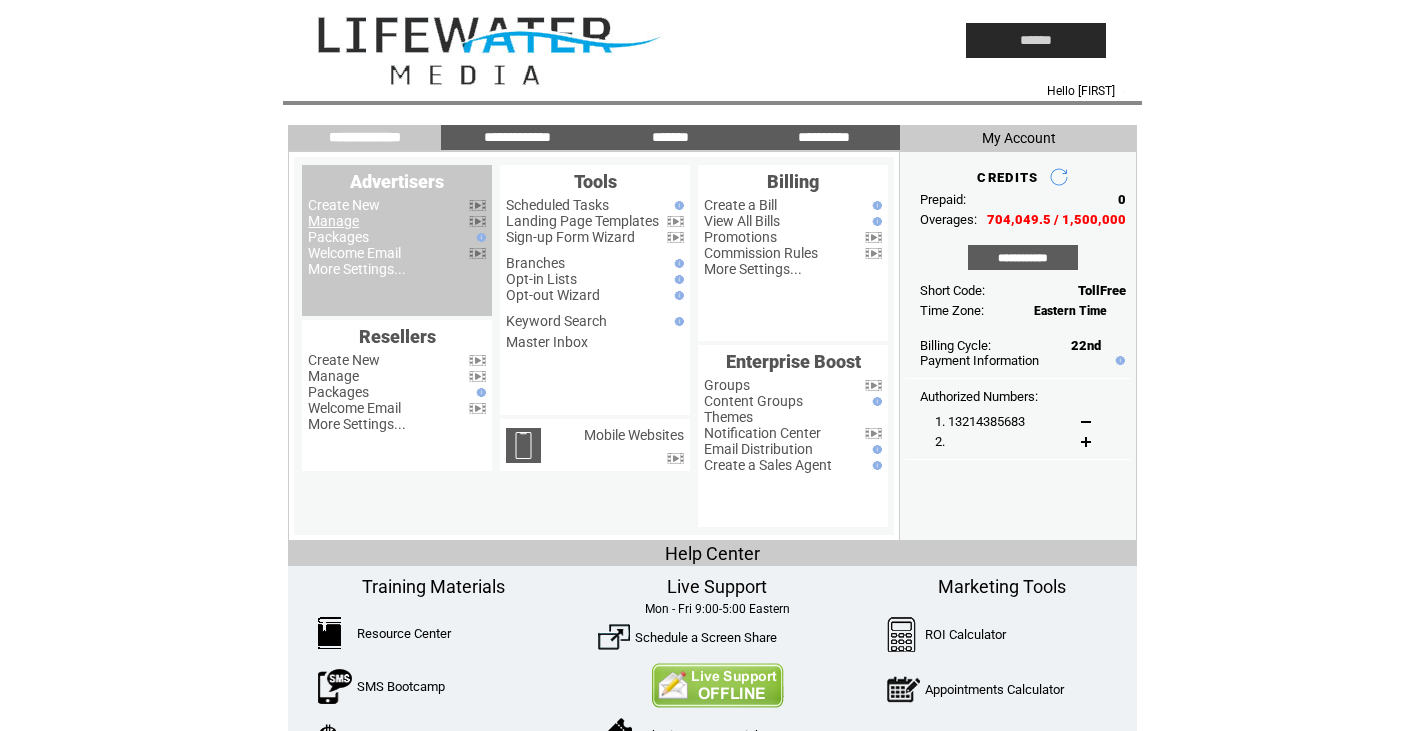 click on "Manage" at bounding box center [333, 221] 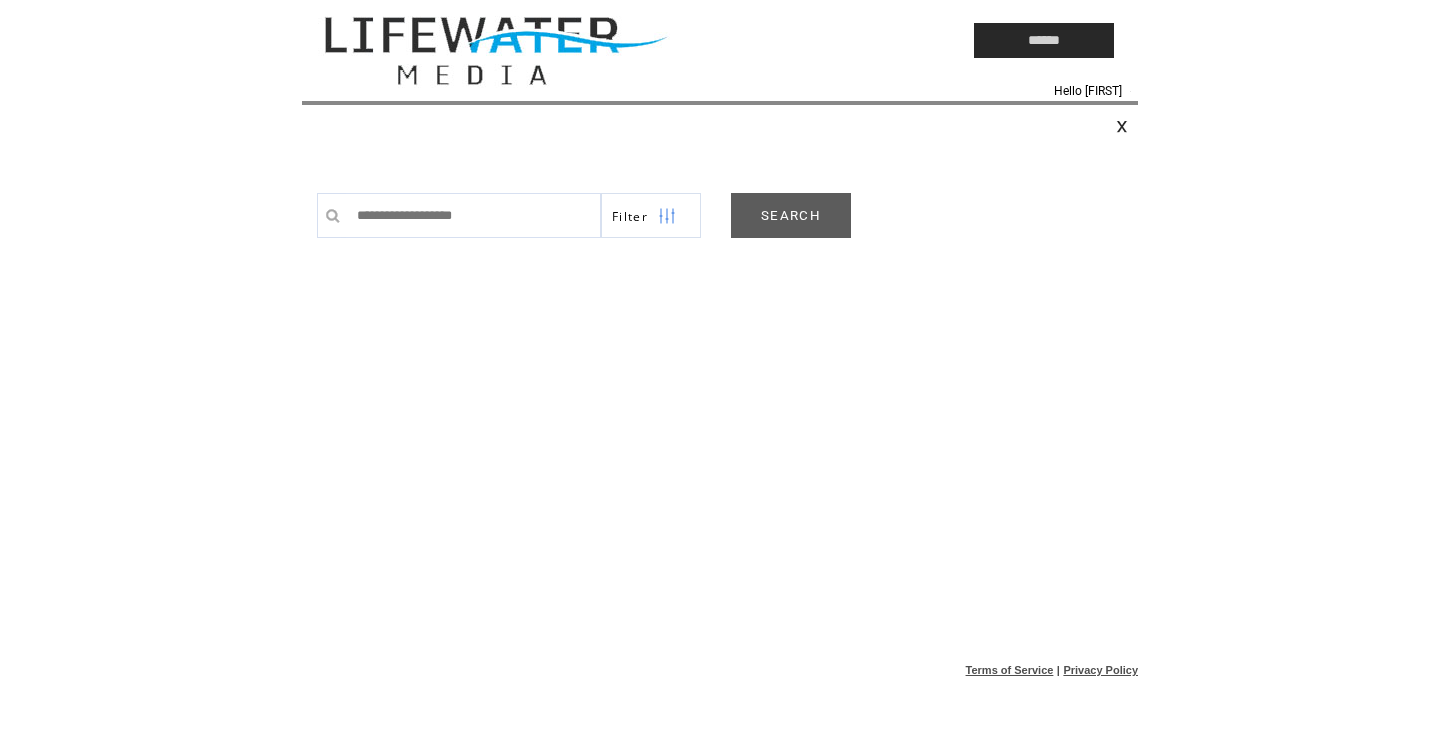 scroll, scrollTop: 0, scrollLeft: 0, axis: both 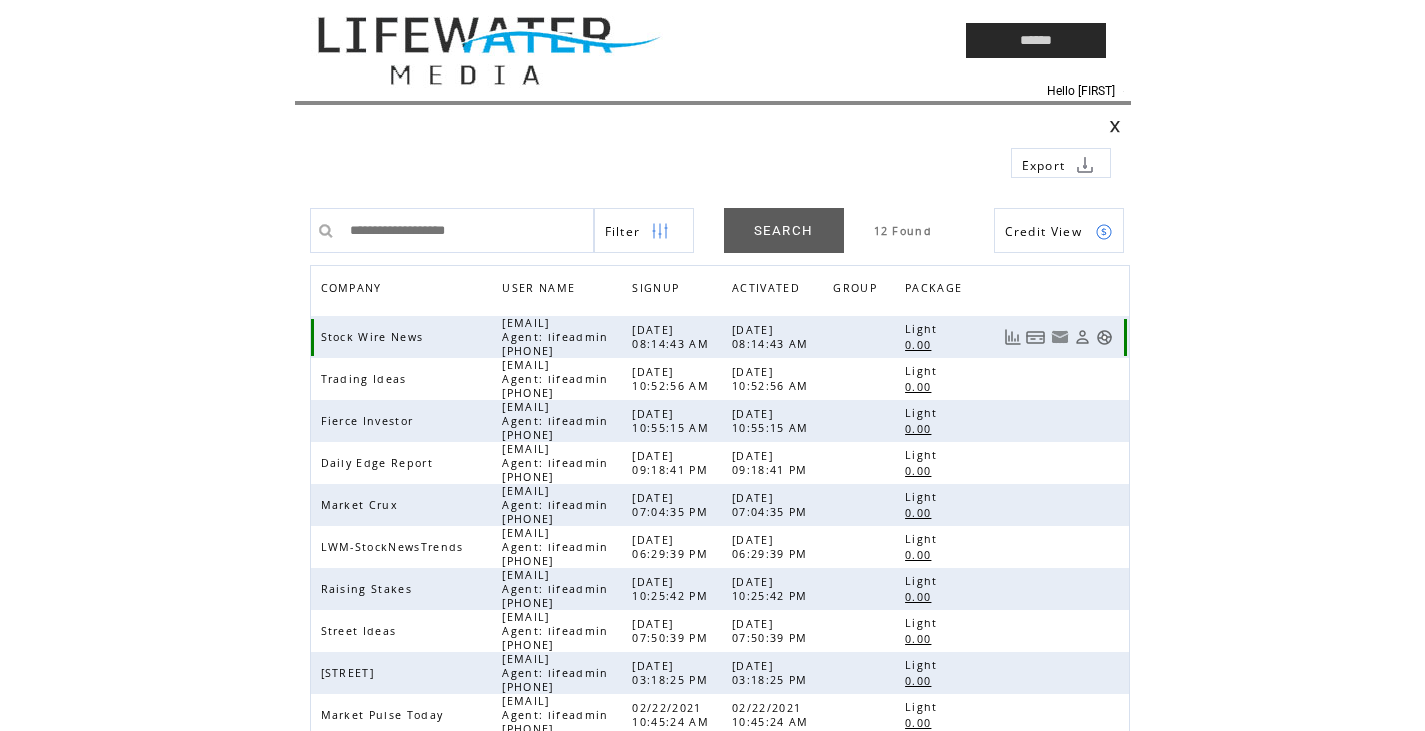 click at bounding box center [1104, 337] 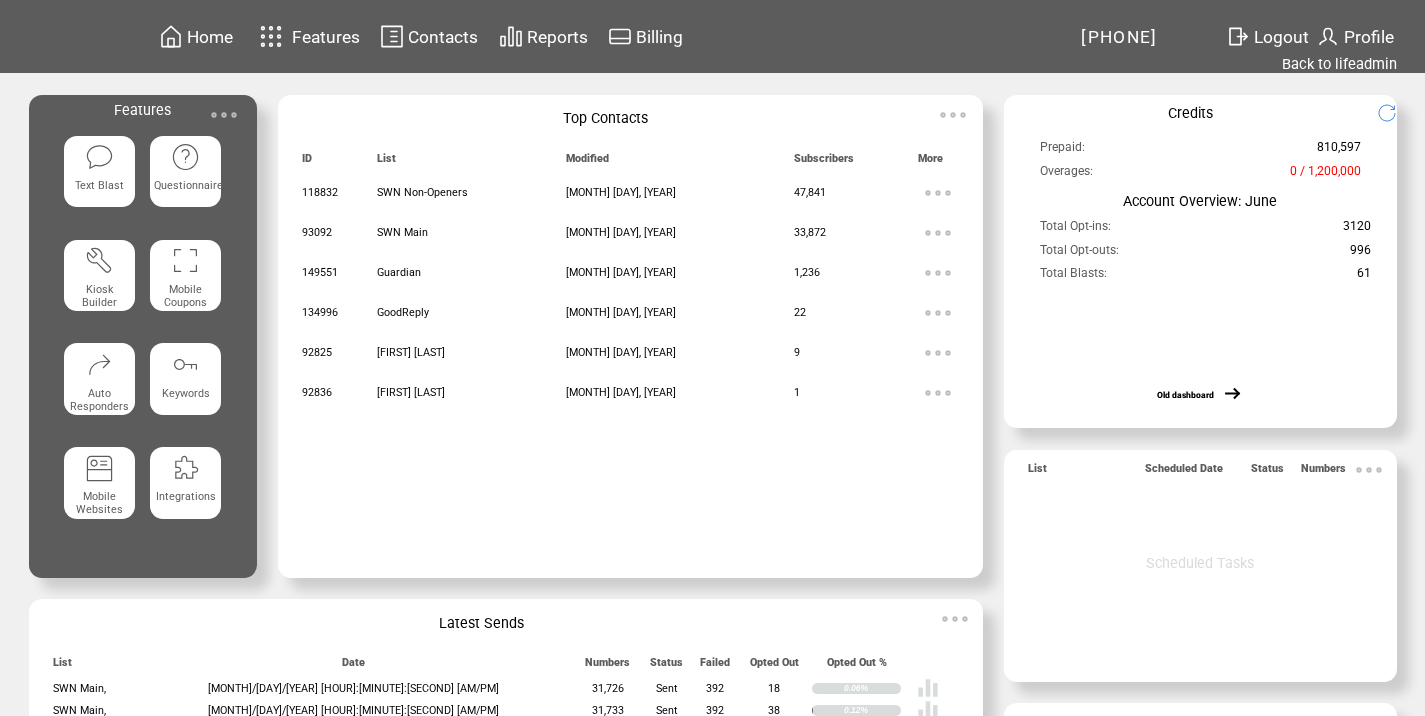scroll, scrollTop: 0, scrollLeft: 0, axis: both 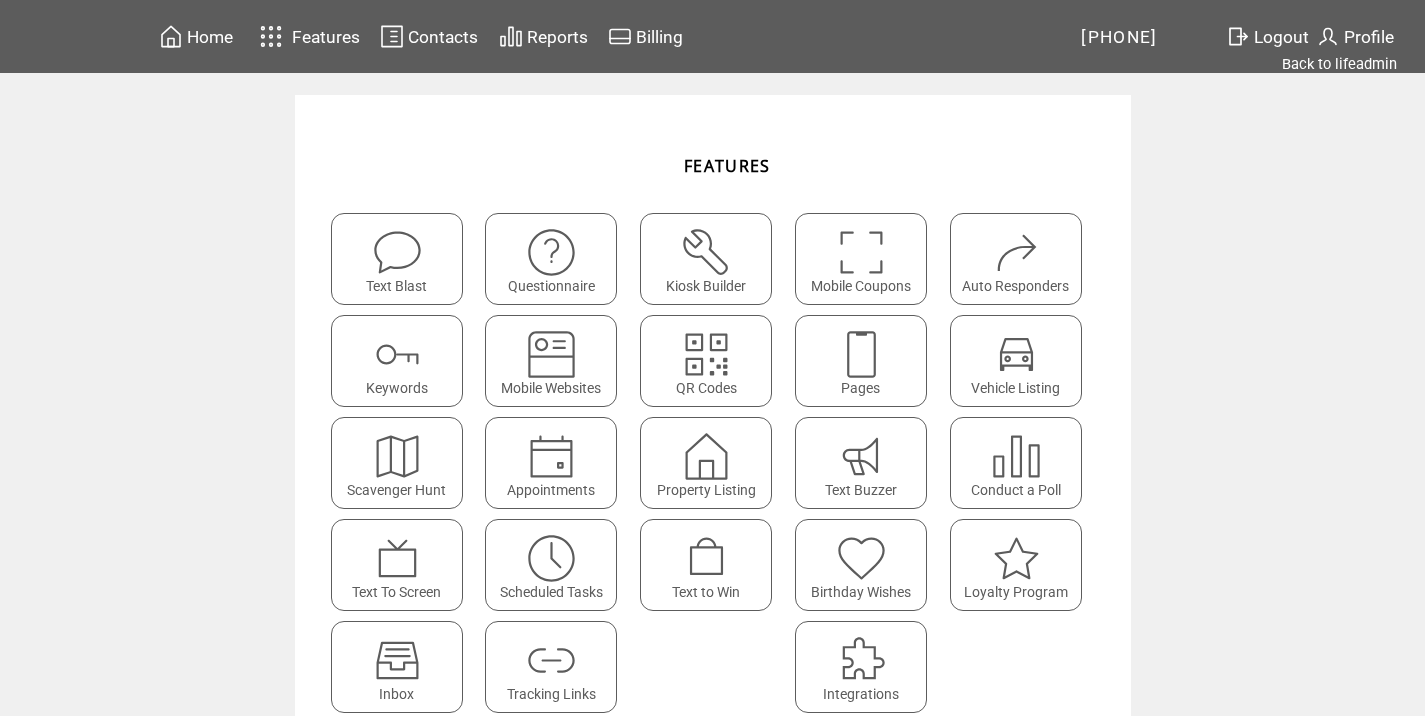 click at bounding box center [551, 660] 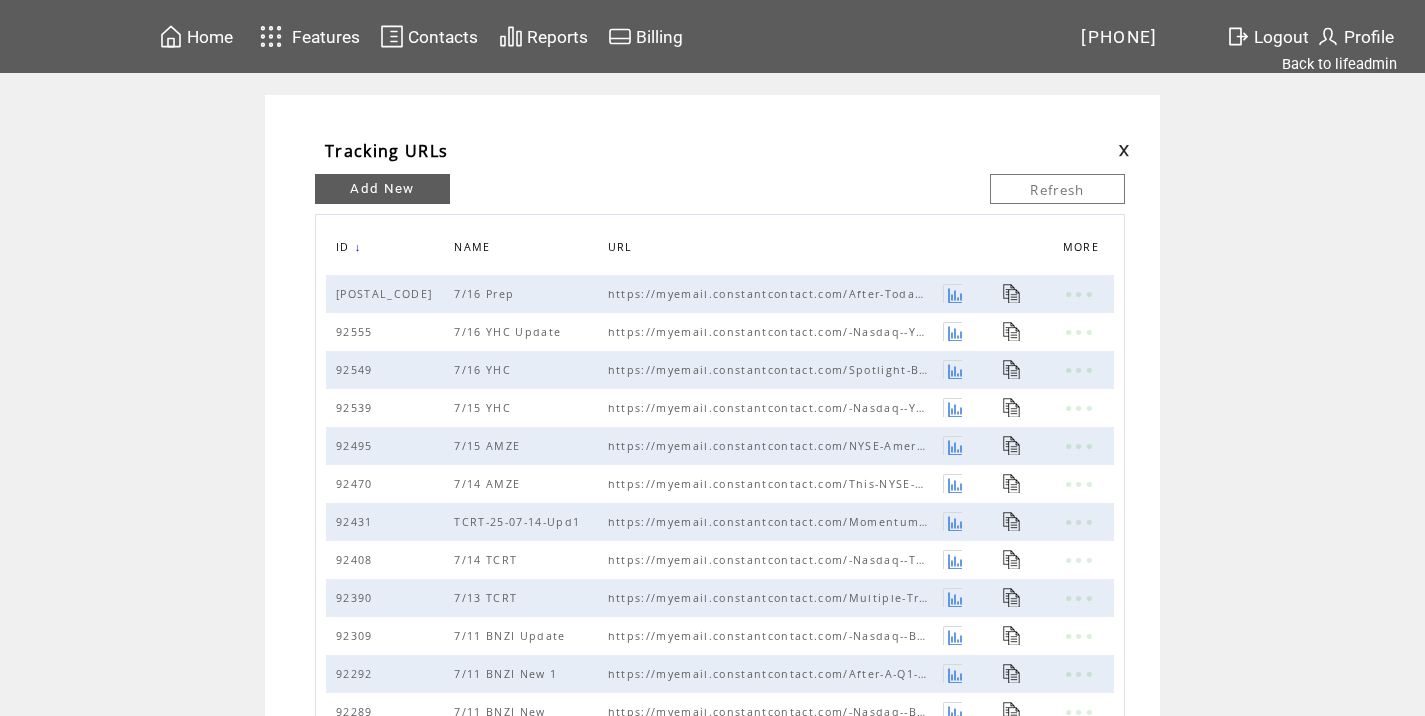 scroll, scrollTop: 0, scrollLeft: 0, axis: both 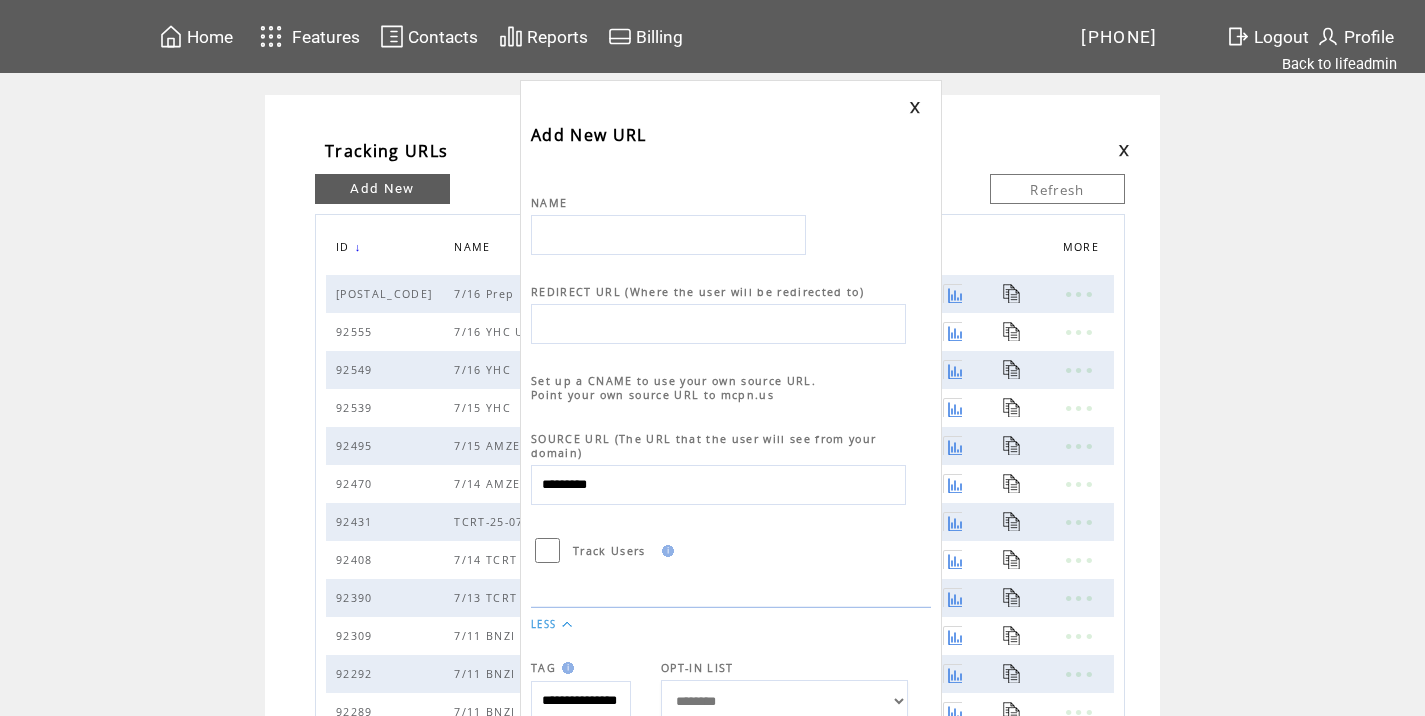 click at bounding box center (668, 235) 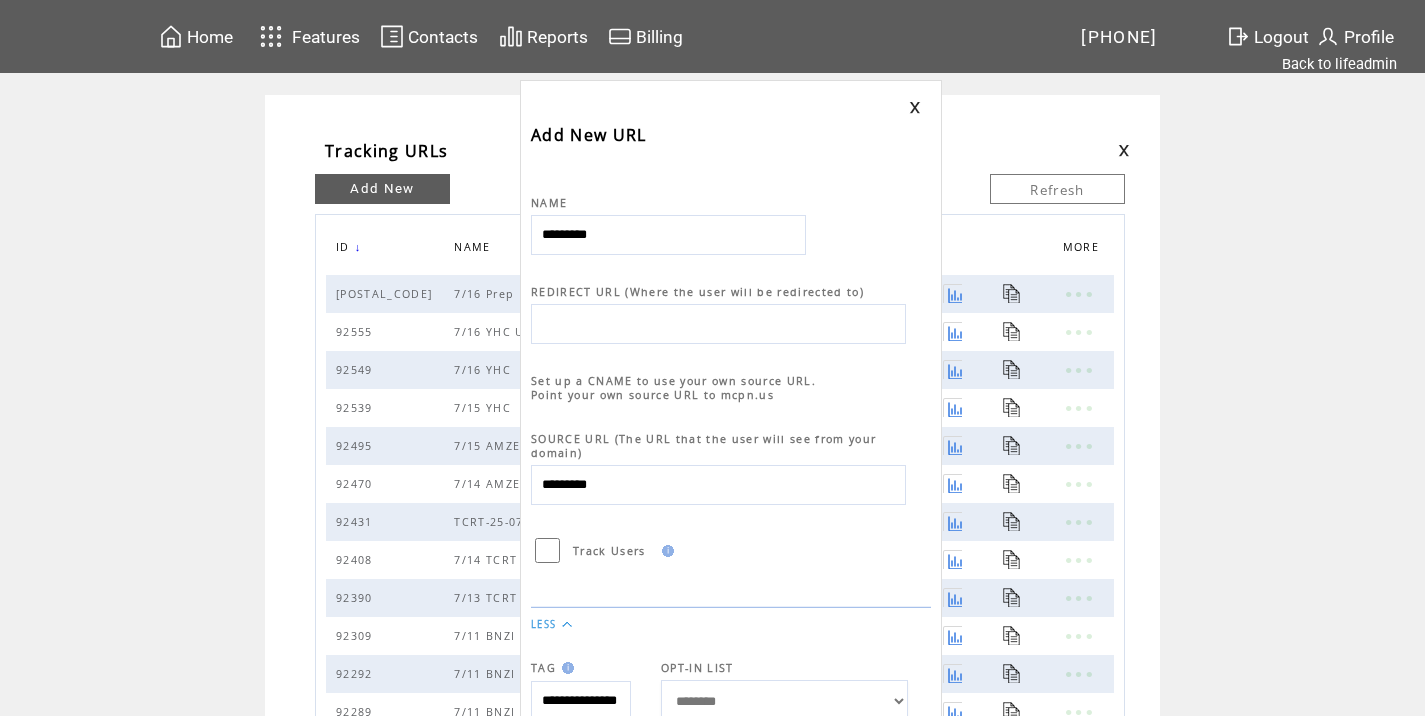 type on "*********" 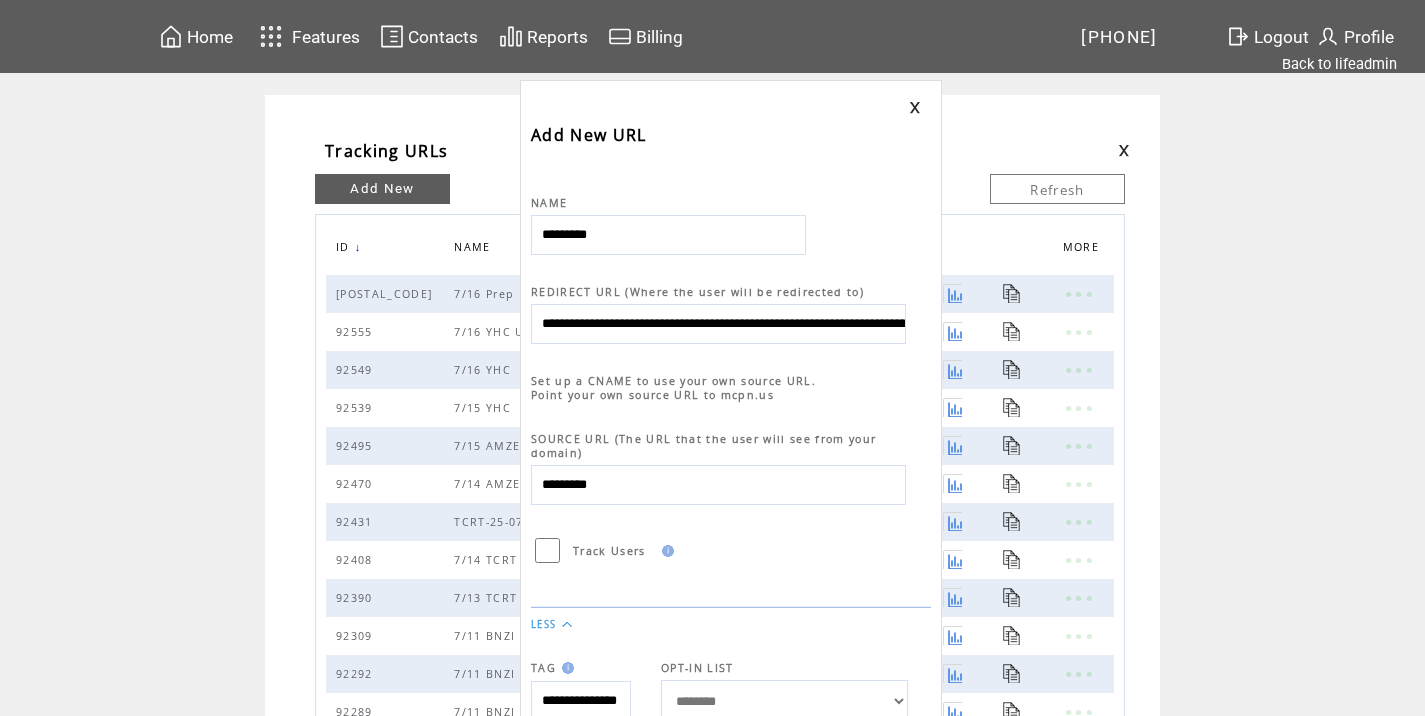 scroll, scrollTop: 0, scrollLeft: 992, axis: horizontal 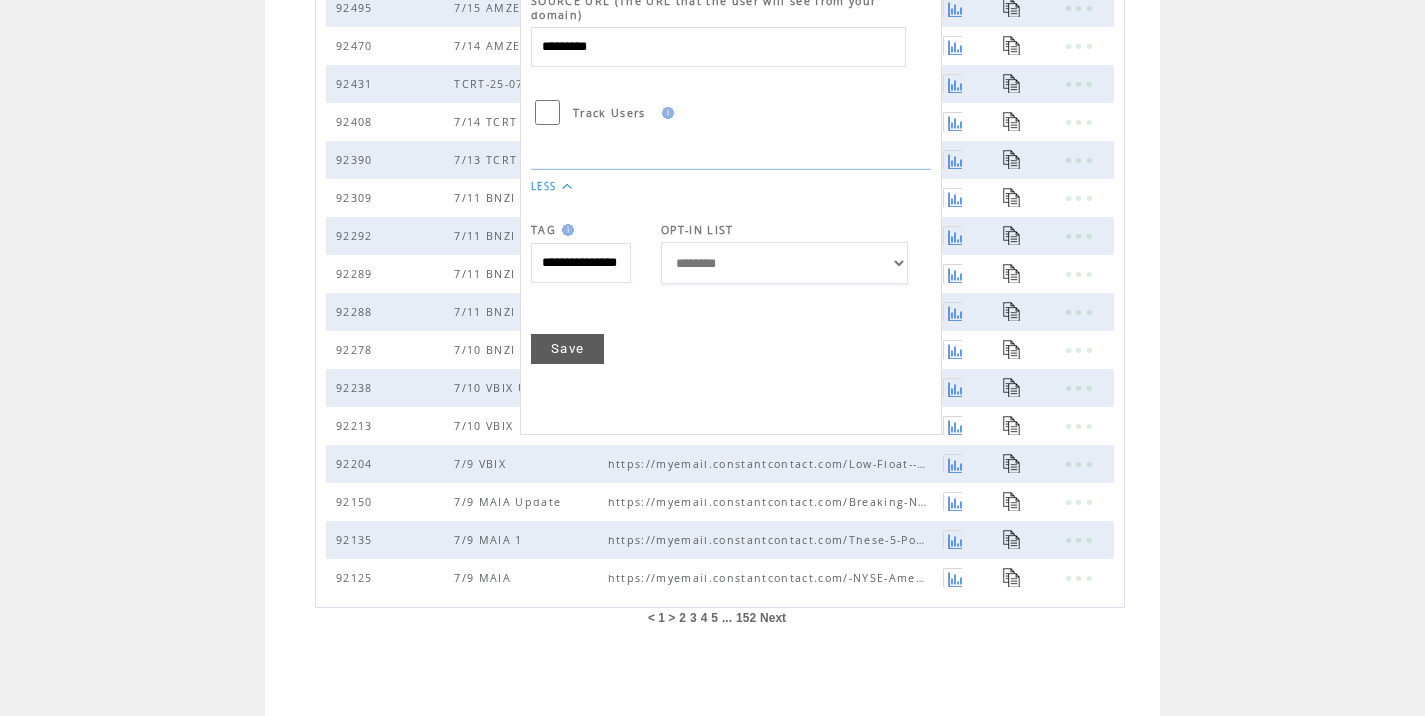 type on "**********" 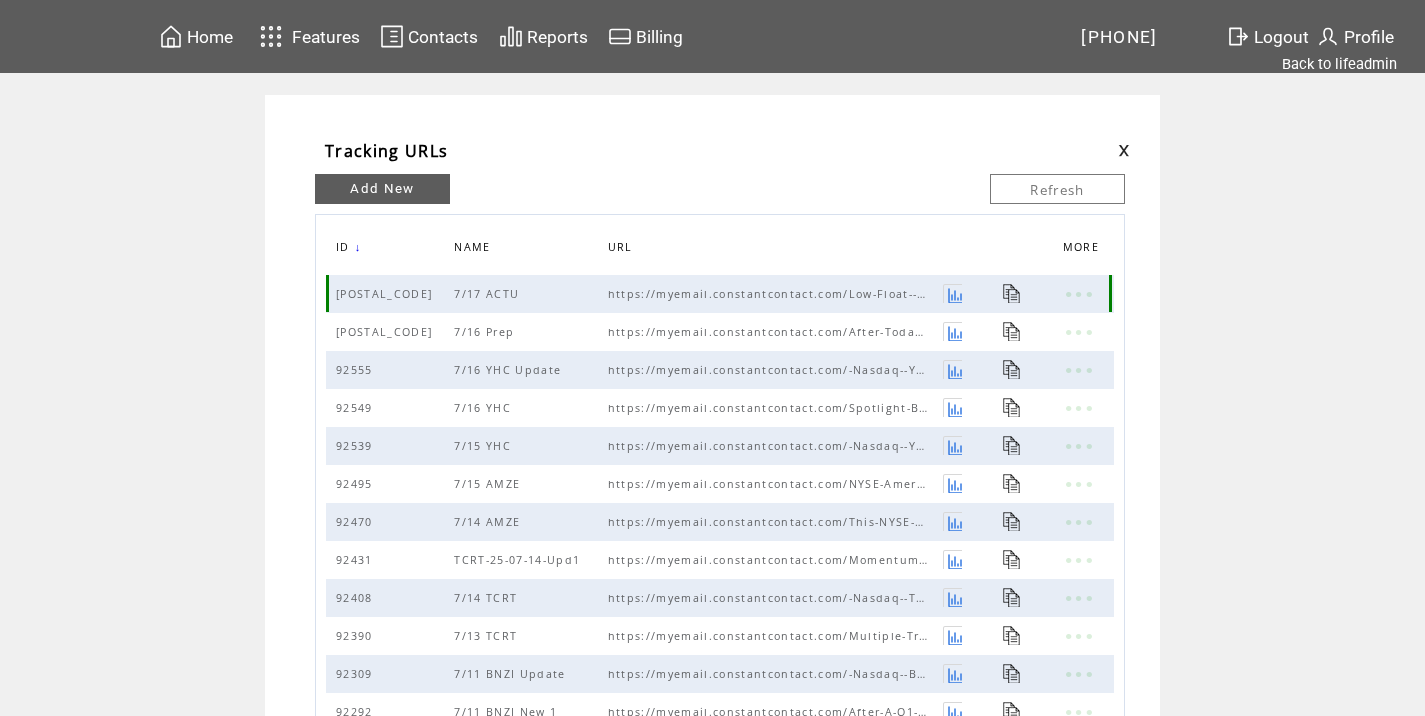 click at bounding box center [1012, 293] 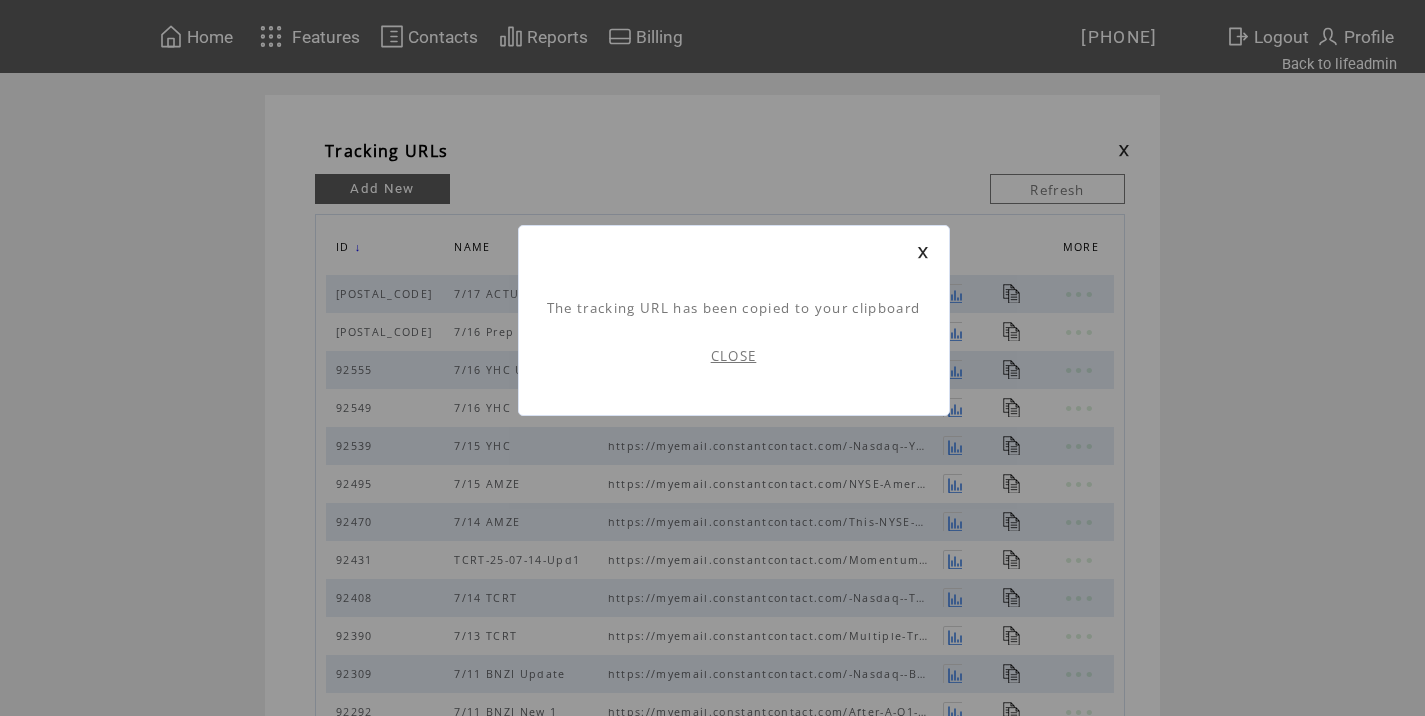 scroll, scrollTop: 1, scrollLeft: 0, axis: vertical 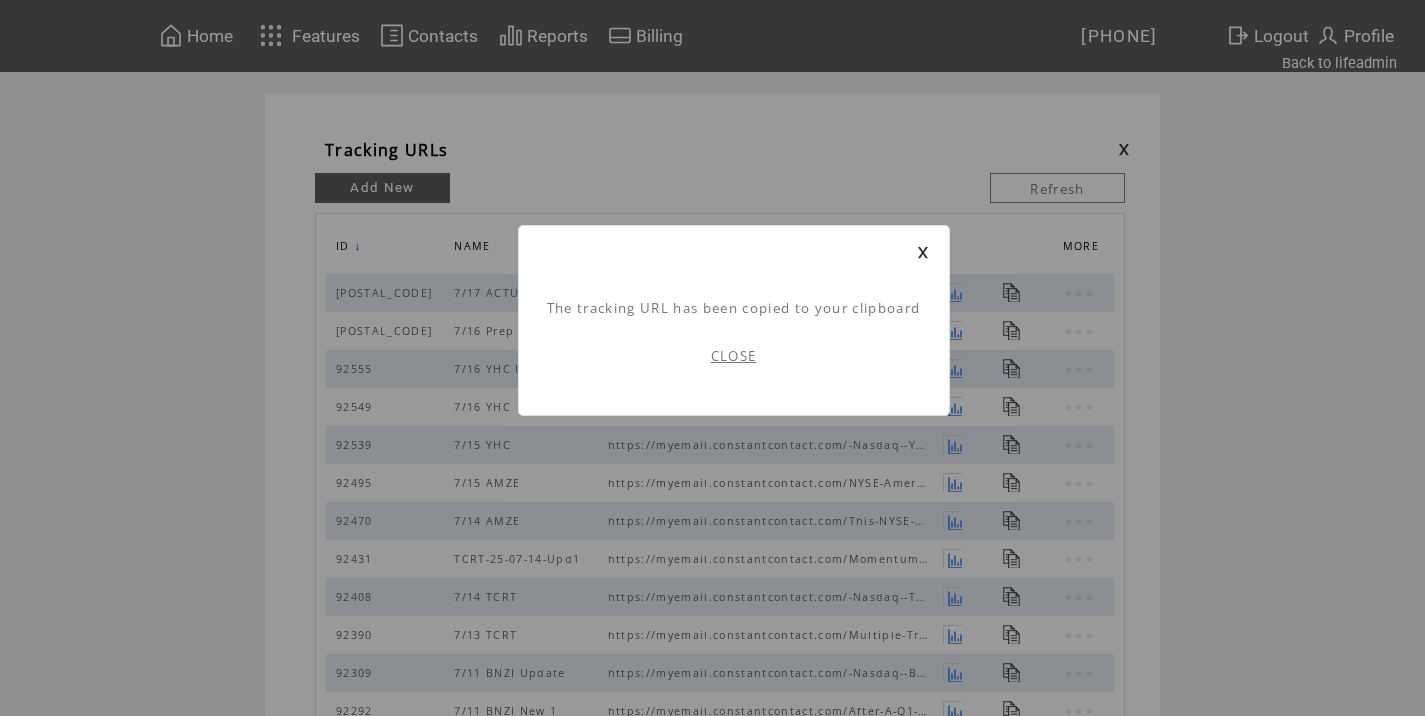 click on "CLOSE" at bounding box center (734, 356) 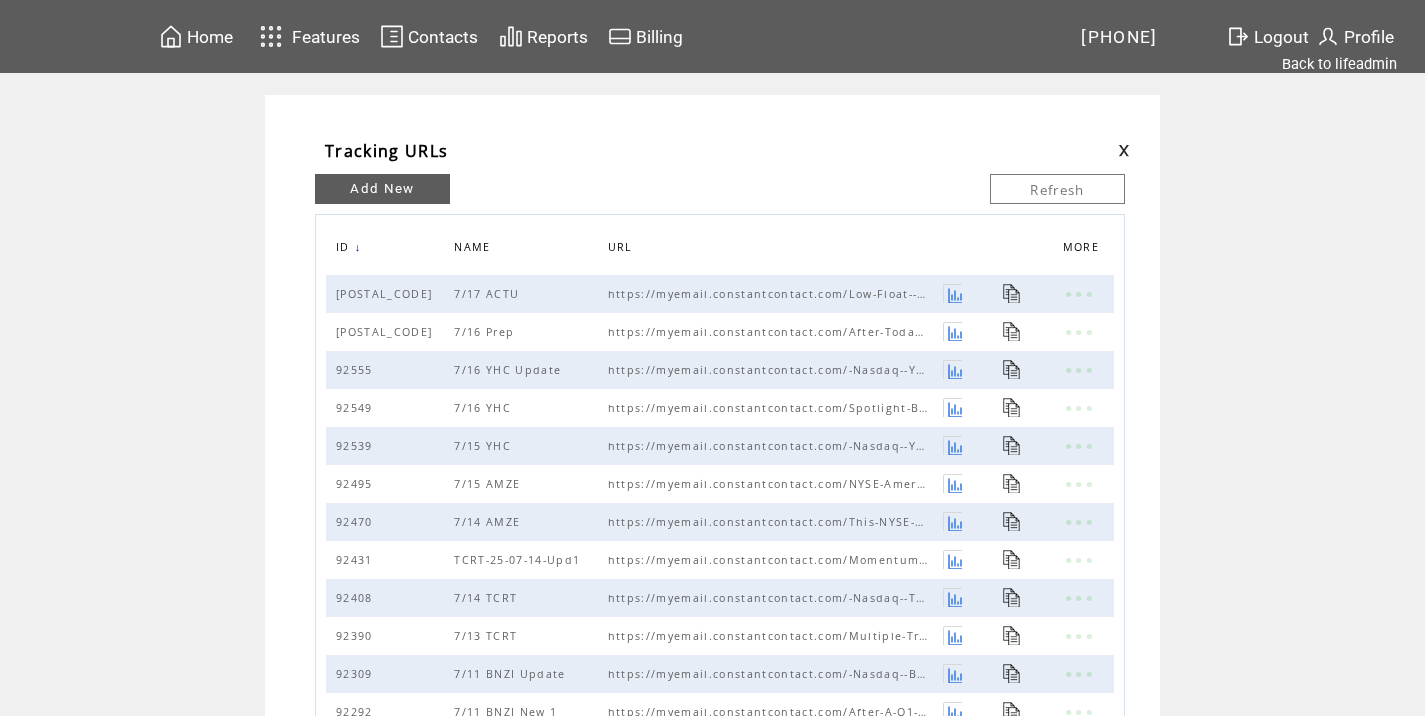 click at bounding box center (1124, 150) 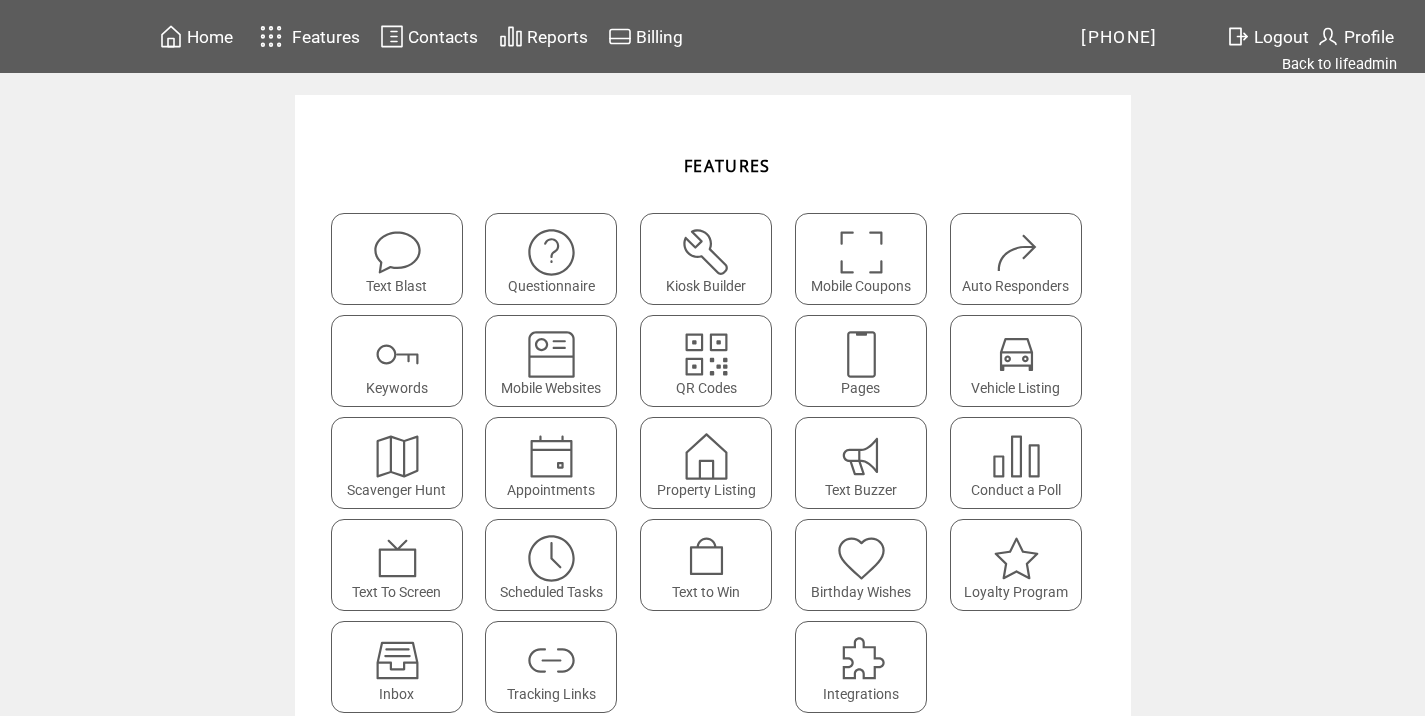 scroll, scrollTop: 0, scrollLeft: 0, axis: both 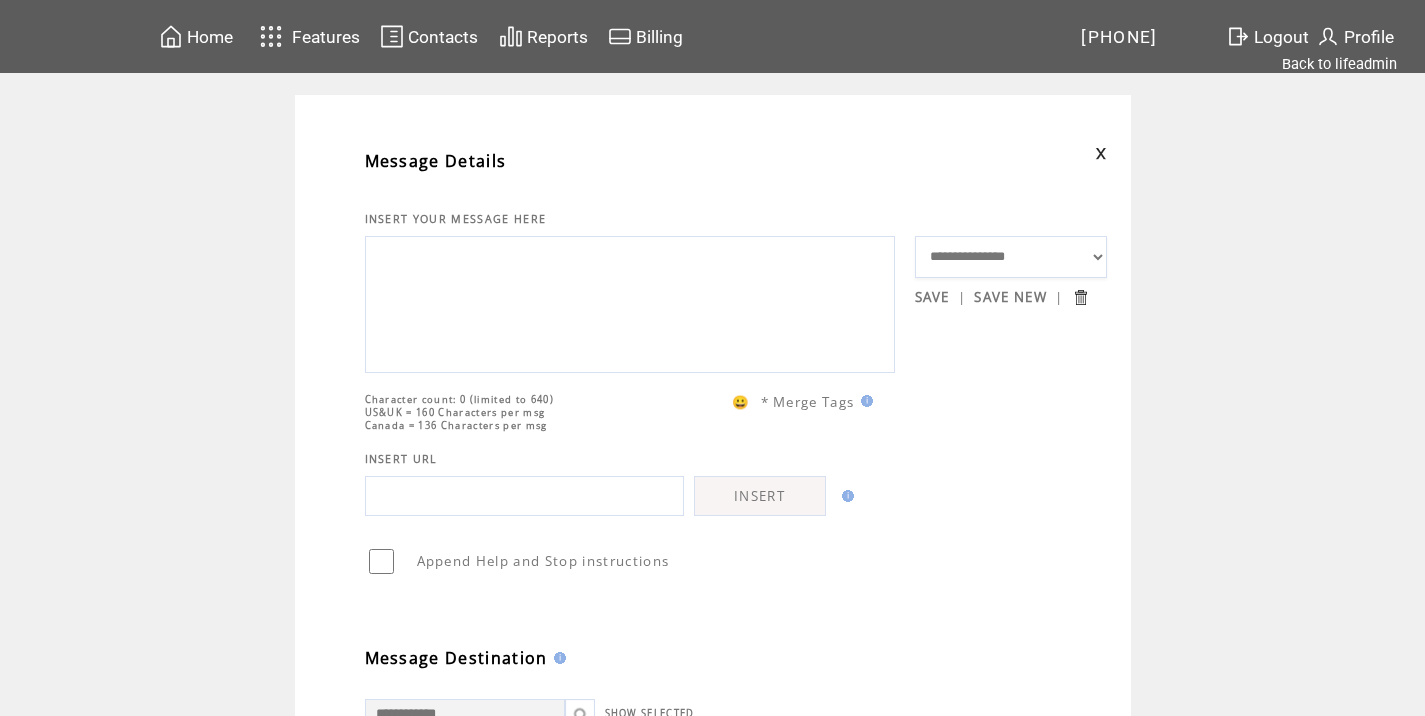 click at bounding box center [630, 302] 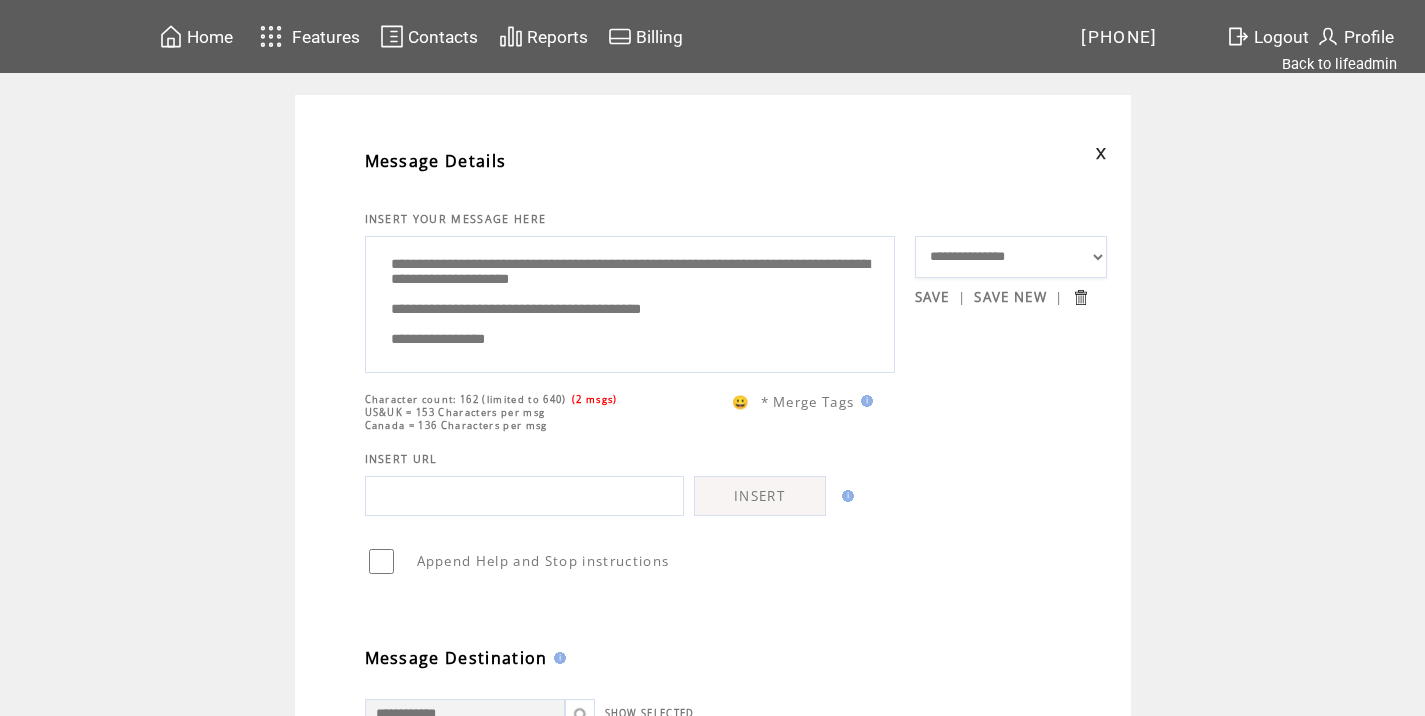 drag, startPoint x: 556, startPoint y: 285, endPoint x: 645, endPoint y: 286, distance: 89.005615 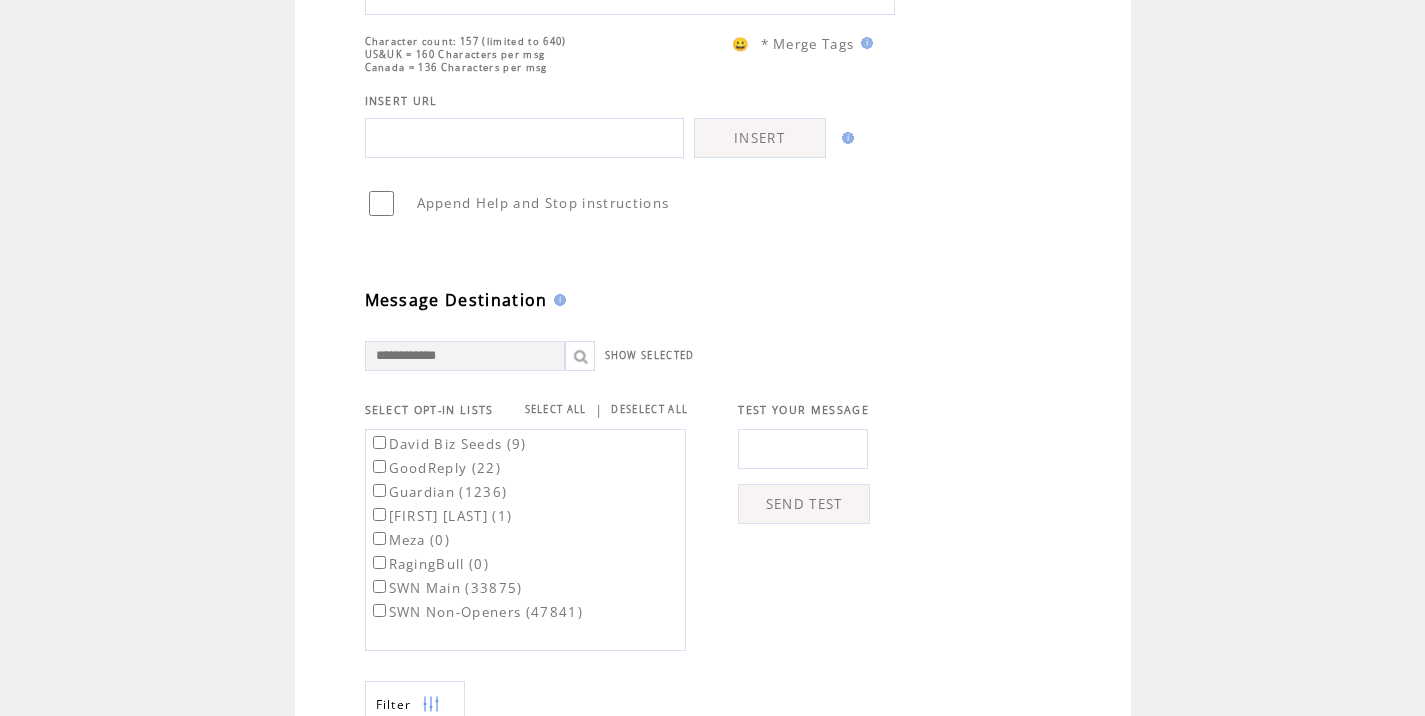 scroll, scrollTop: 409, scrollLeft: 0, axis: vertical 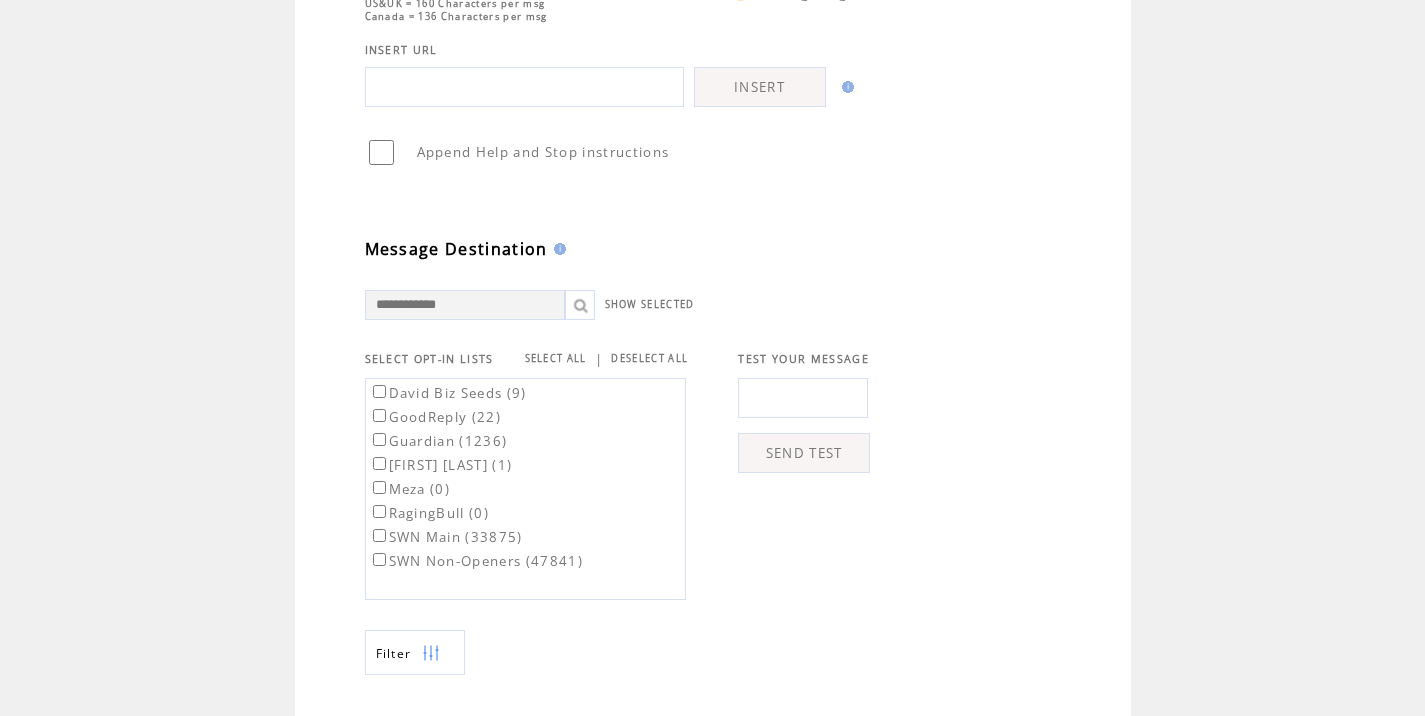 type on "**********" 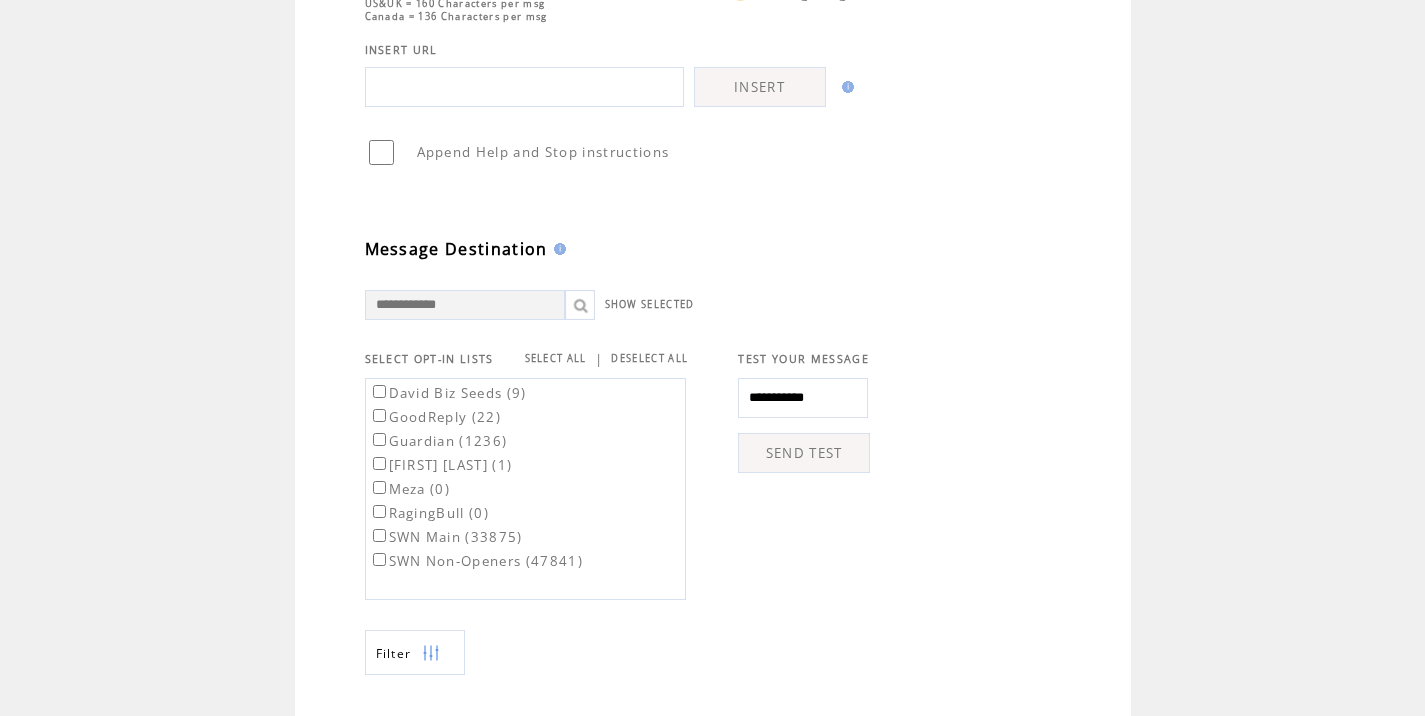 click on "SEND TEST" at bounding box center [804, 453] 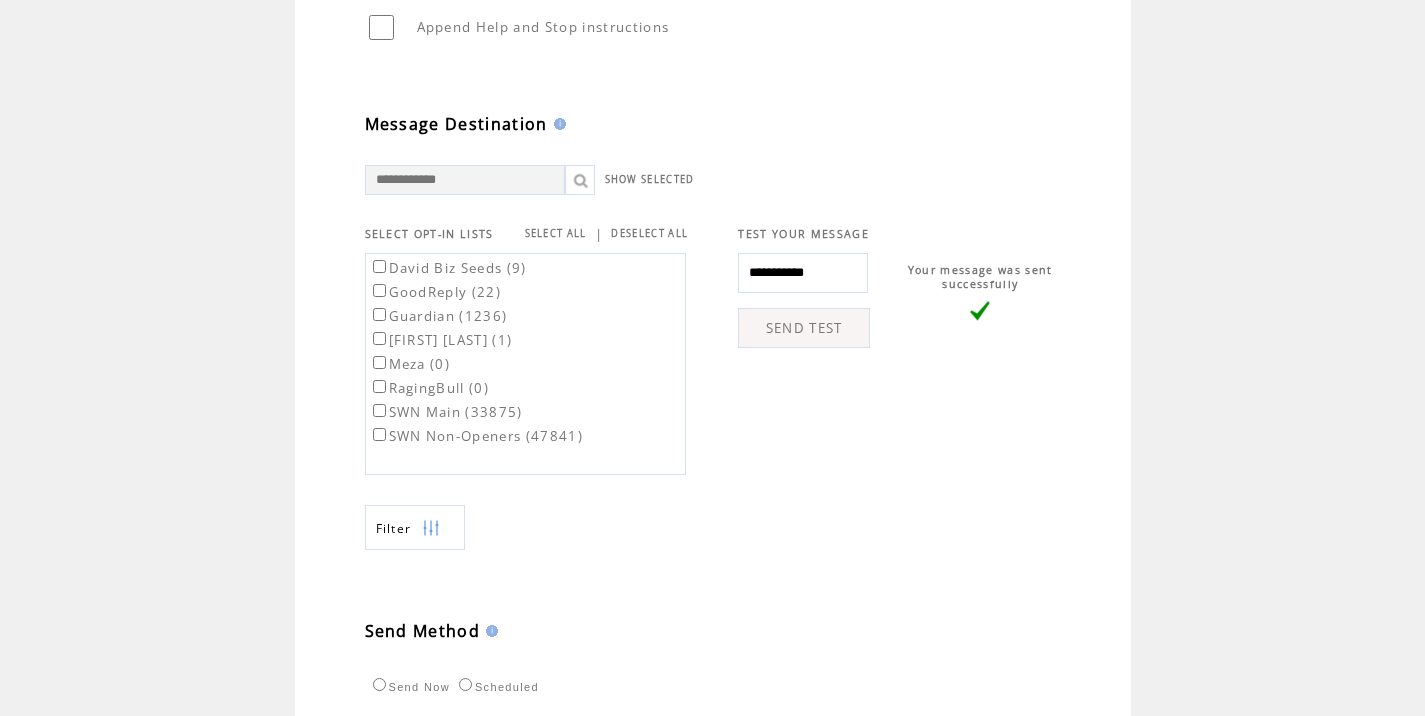 scroll, scrollTop: 774, scrollLeft: 0, axis: vertical 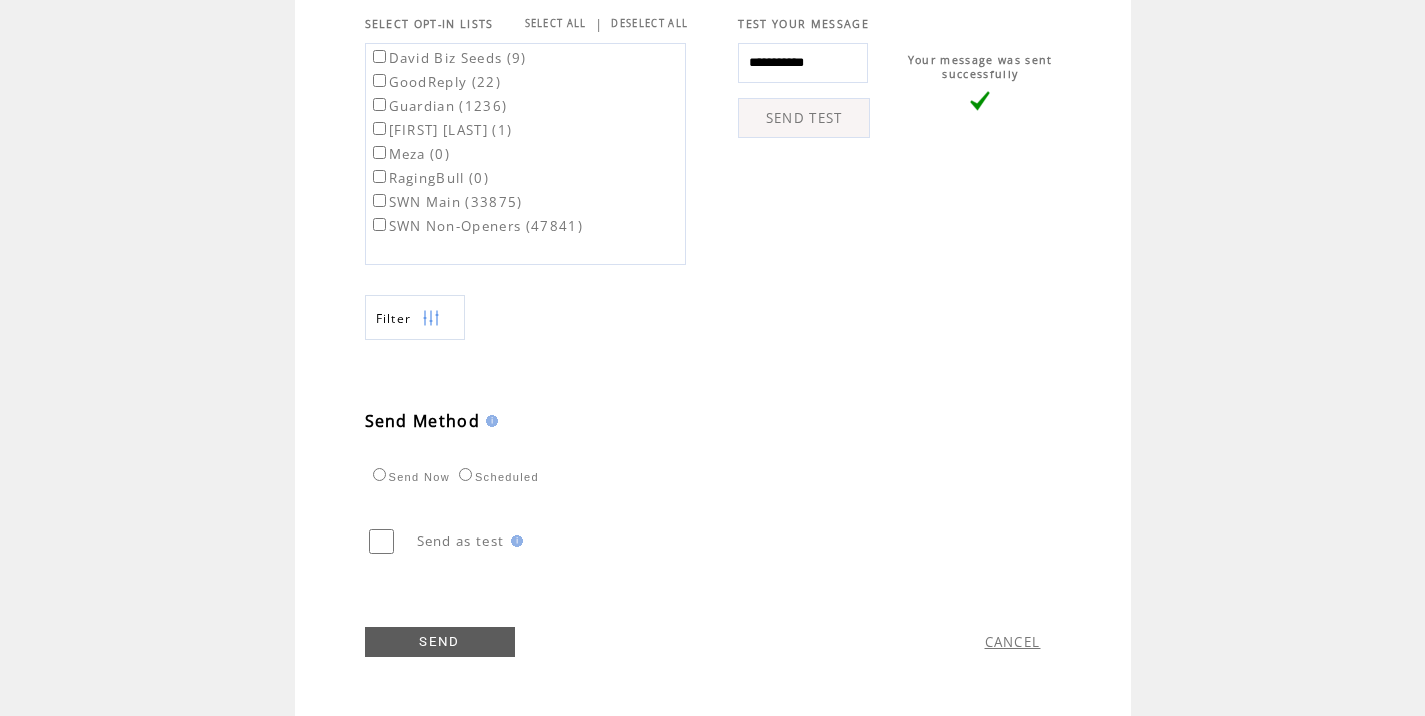 click on "SWN Main (33875)" at bounding box center (446, 202) 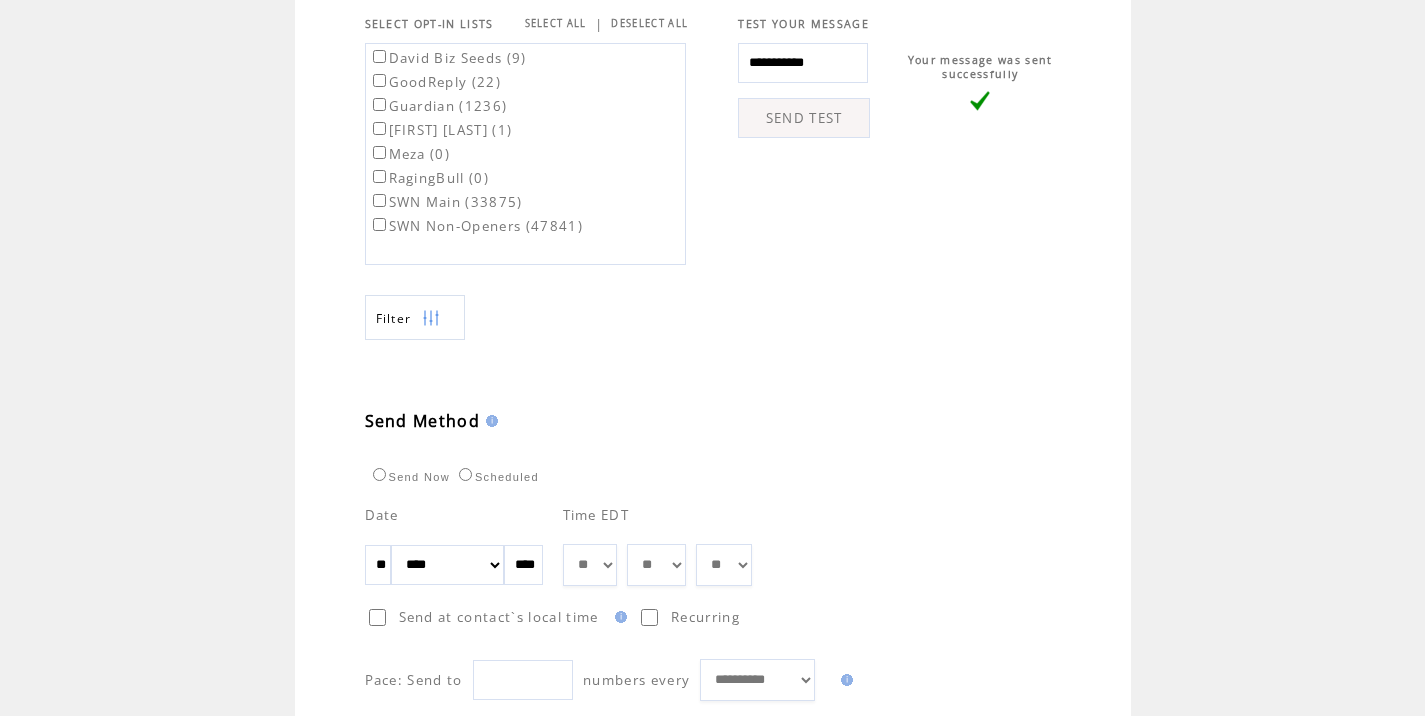 click at bounding box center [622, 565] 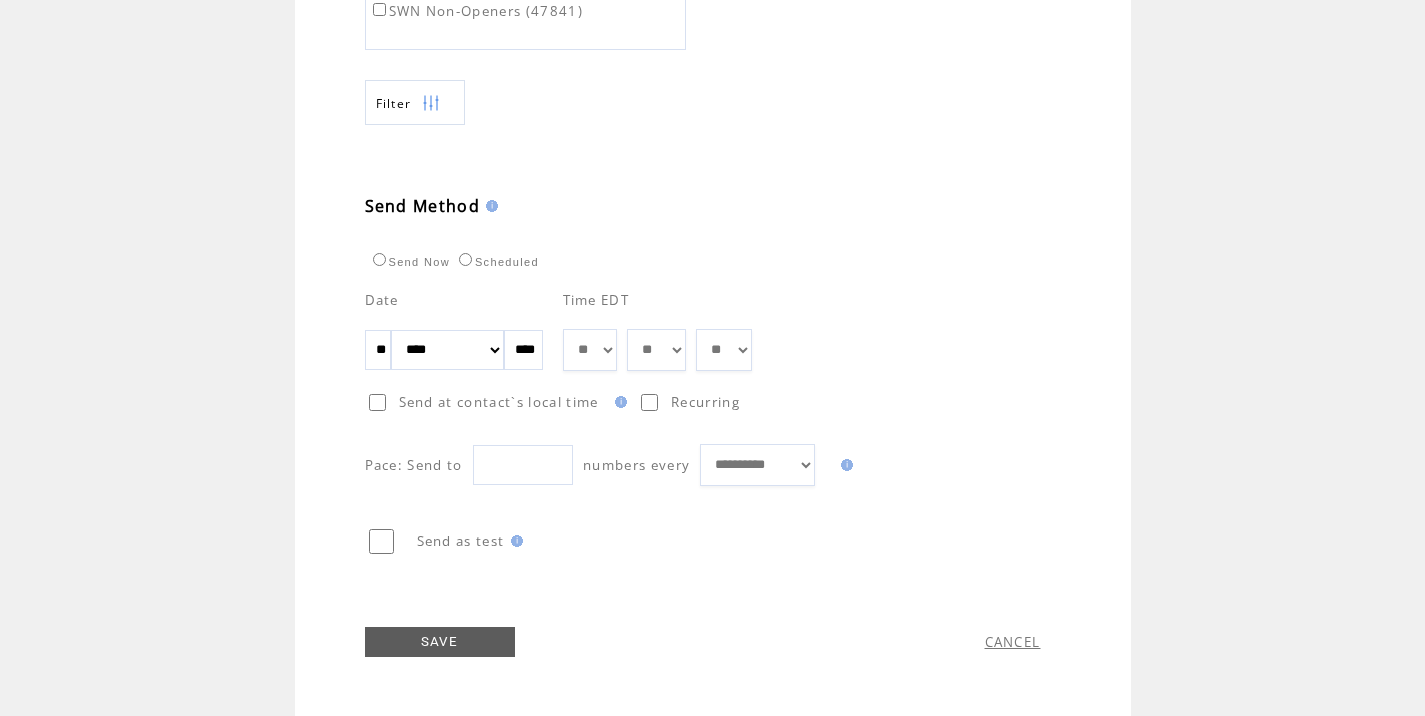 click on "SAVE" at bounding box center [440, 642] 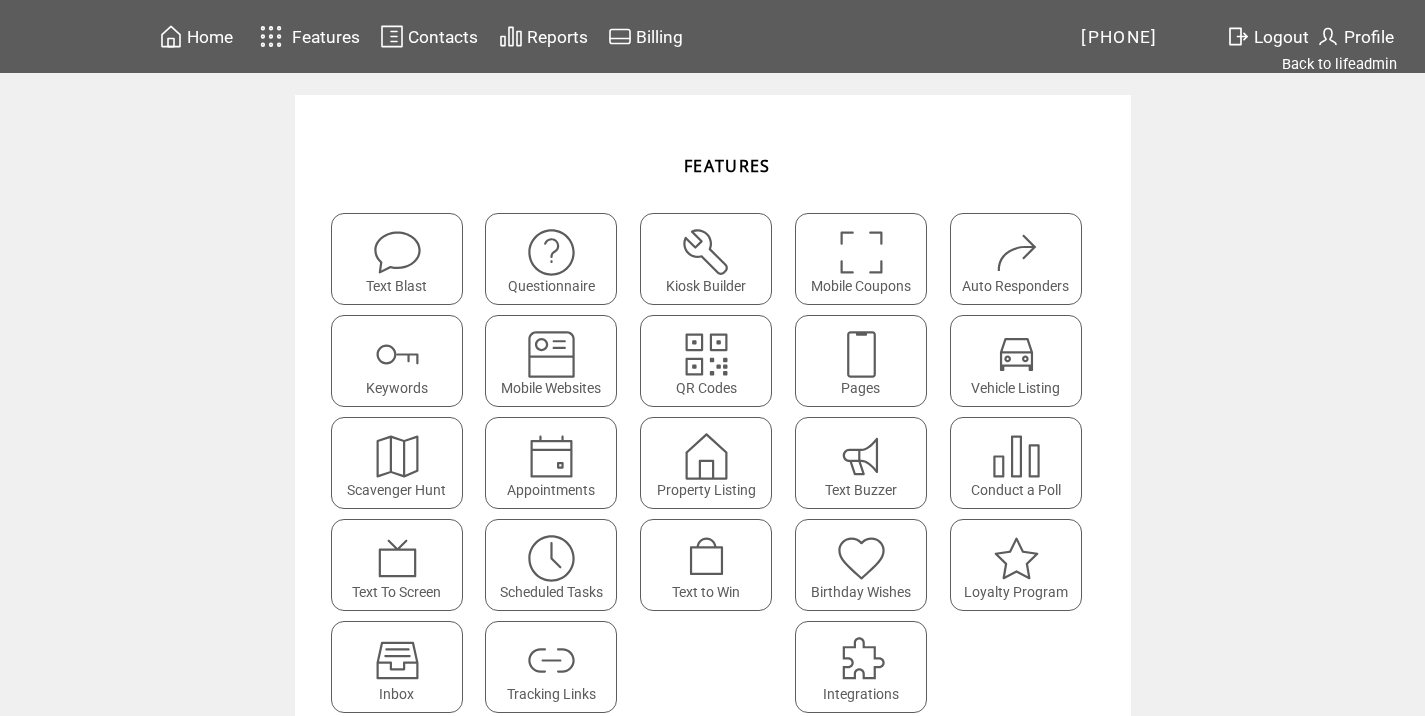 scroll, scrollTop: 0, scrollLeft: 0, axis: both 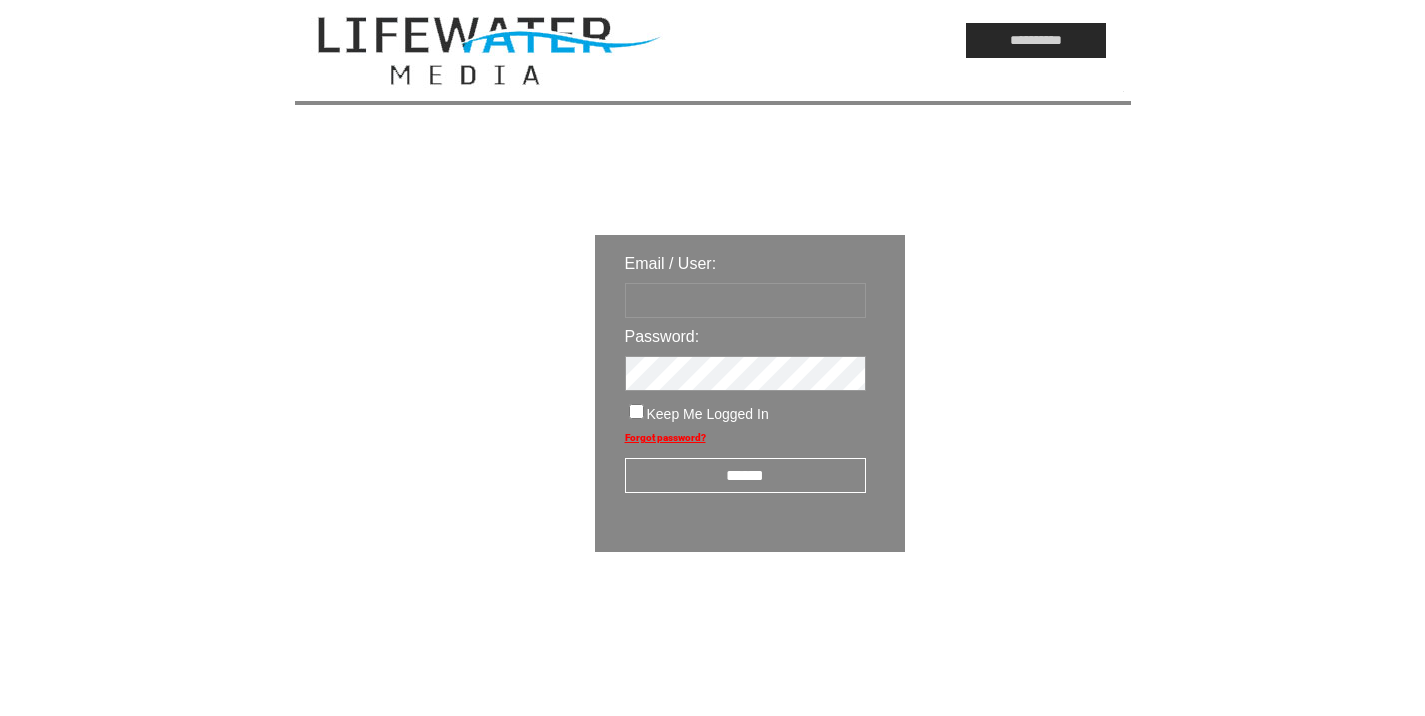 type on "*********" 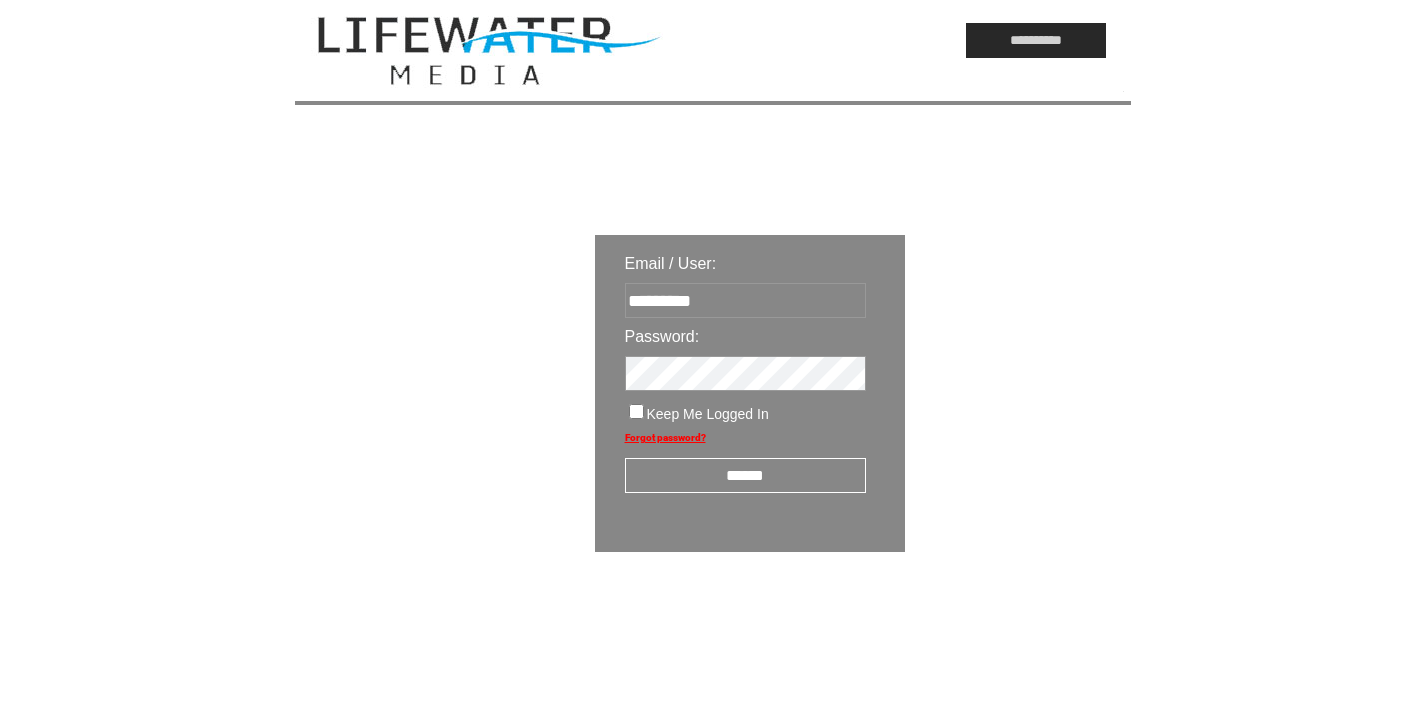 click on "******" at bounding box center (745, 475) 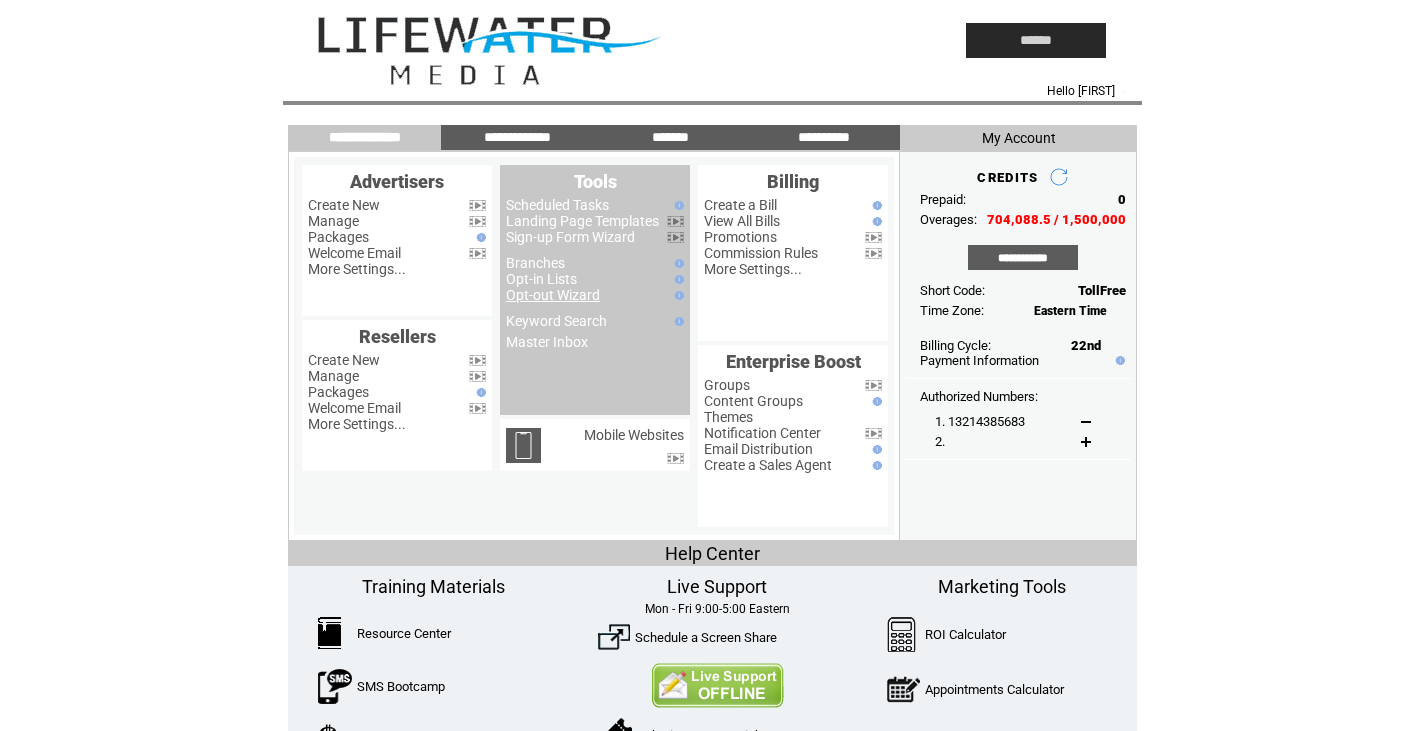 scroll, scrollTop: 0, scrollLeft: 0, axis: both 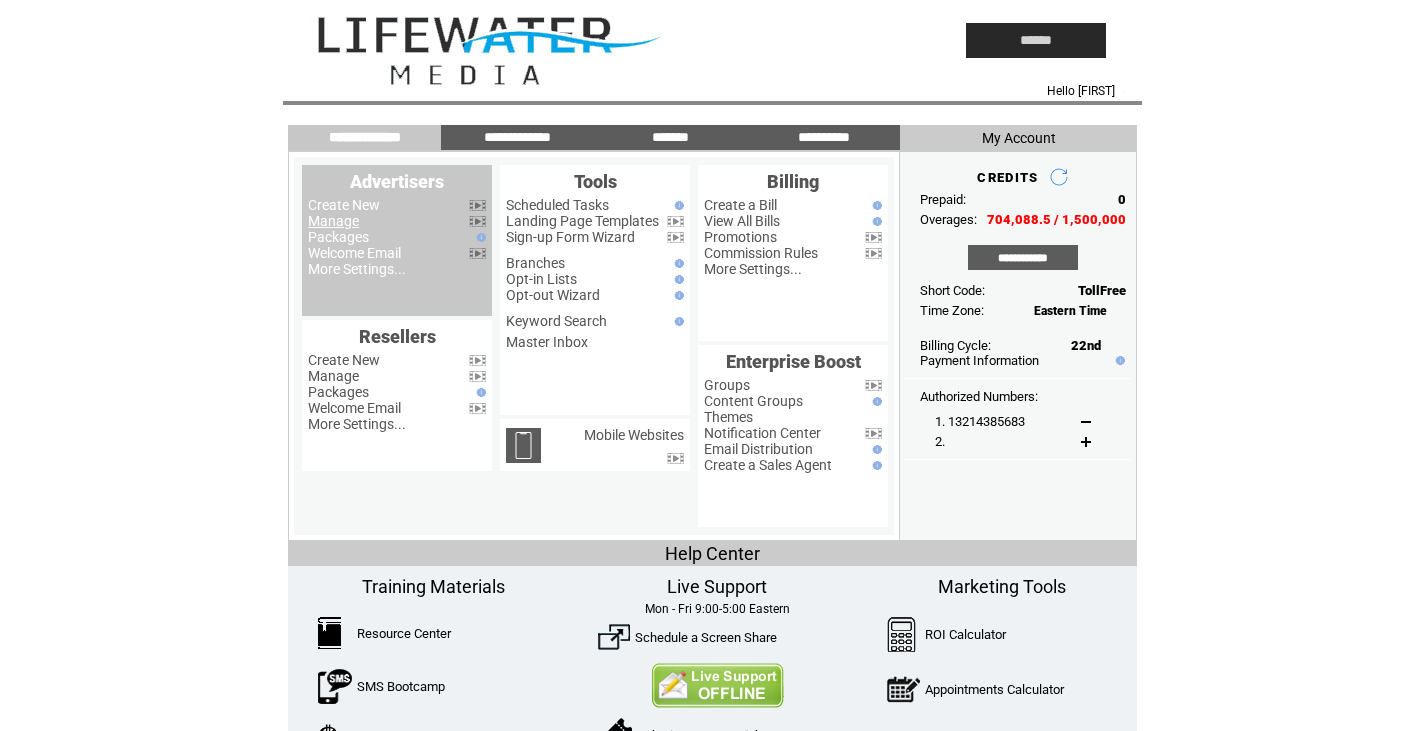 click on "Manage" at bounding box center [333, 221] 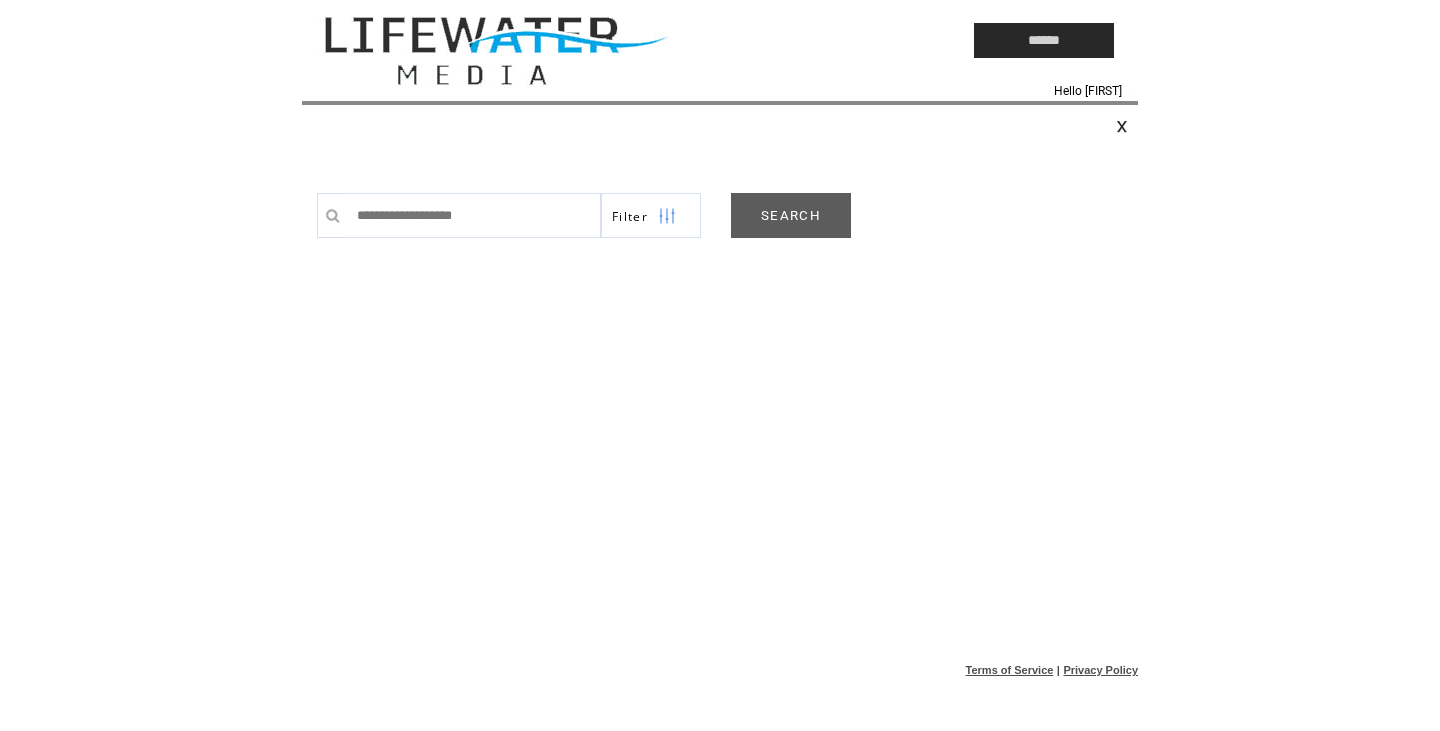scroll, scrollTop: 0, scrollLeft: 0, axis: both 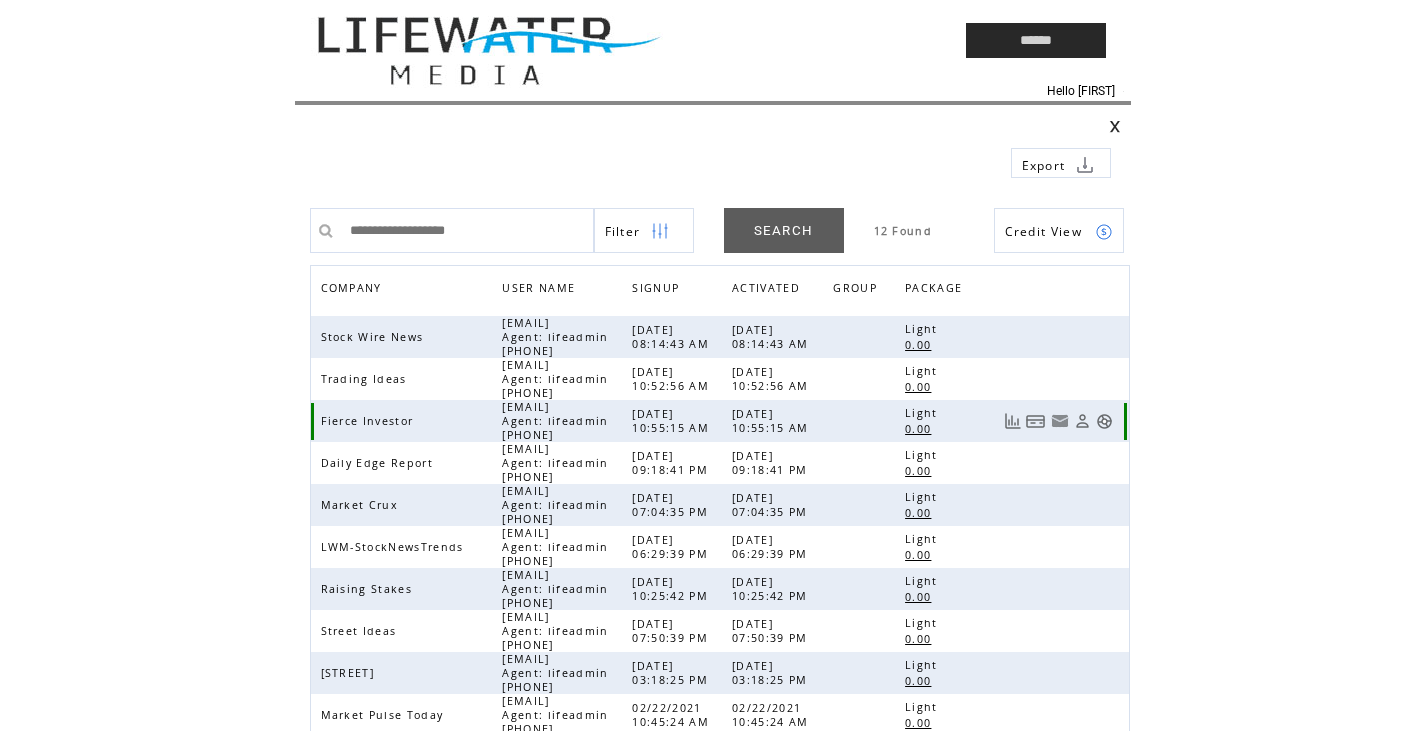 click at bounding box center (1104, 421) 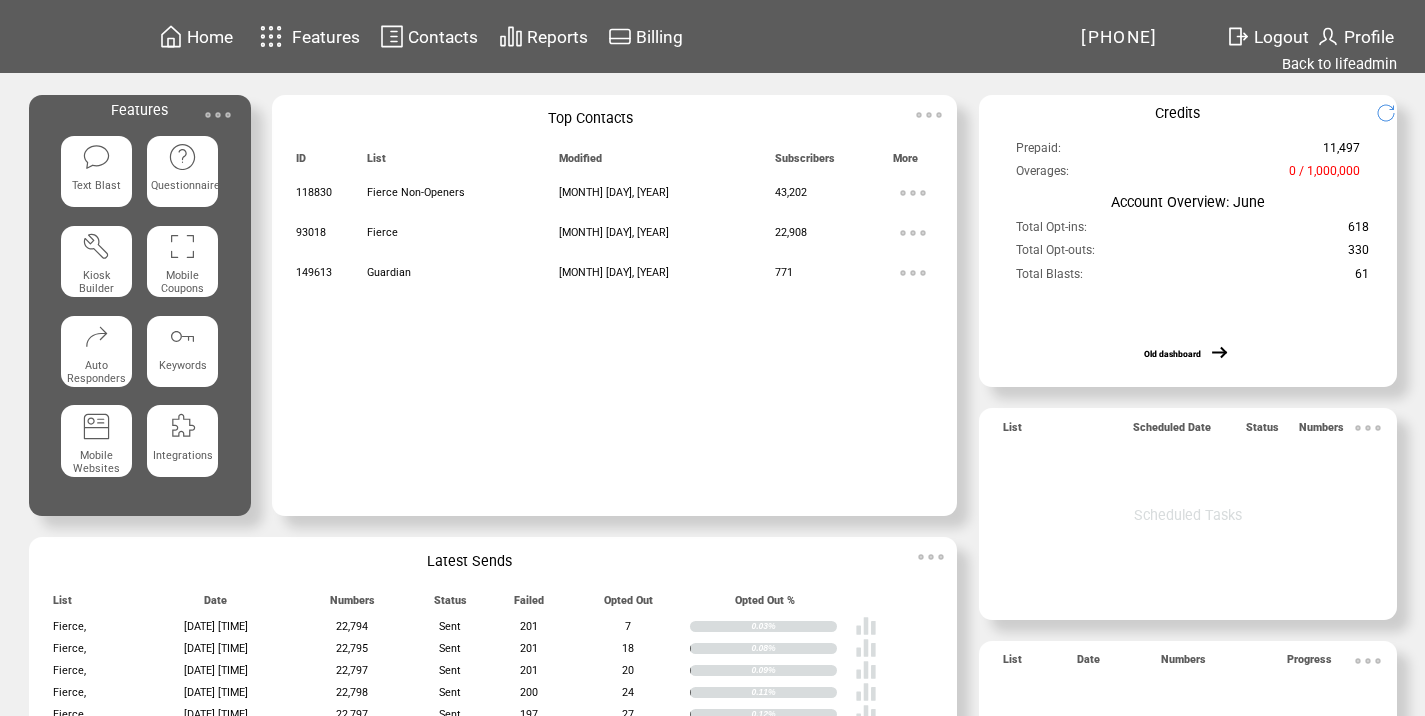 scroll, scrollTop: 0, scrollLeft: 0, axis: both 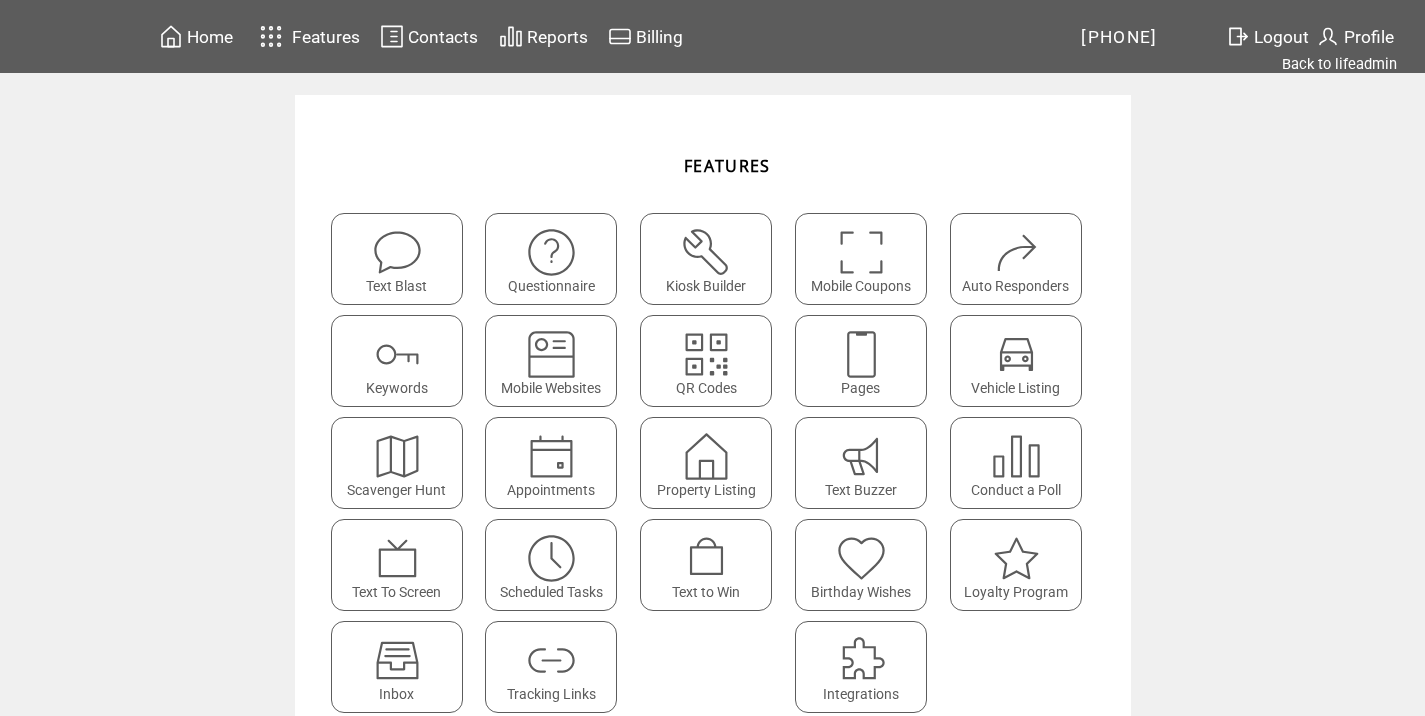 click at bounding box center [551, 558] 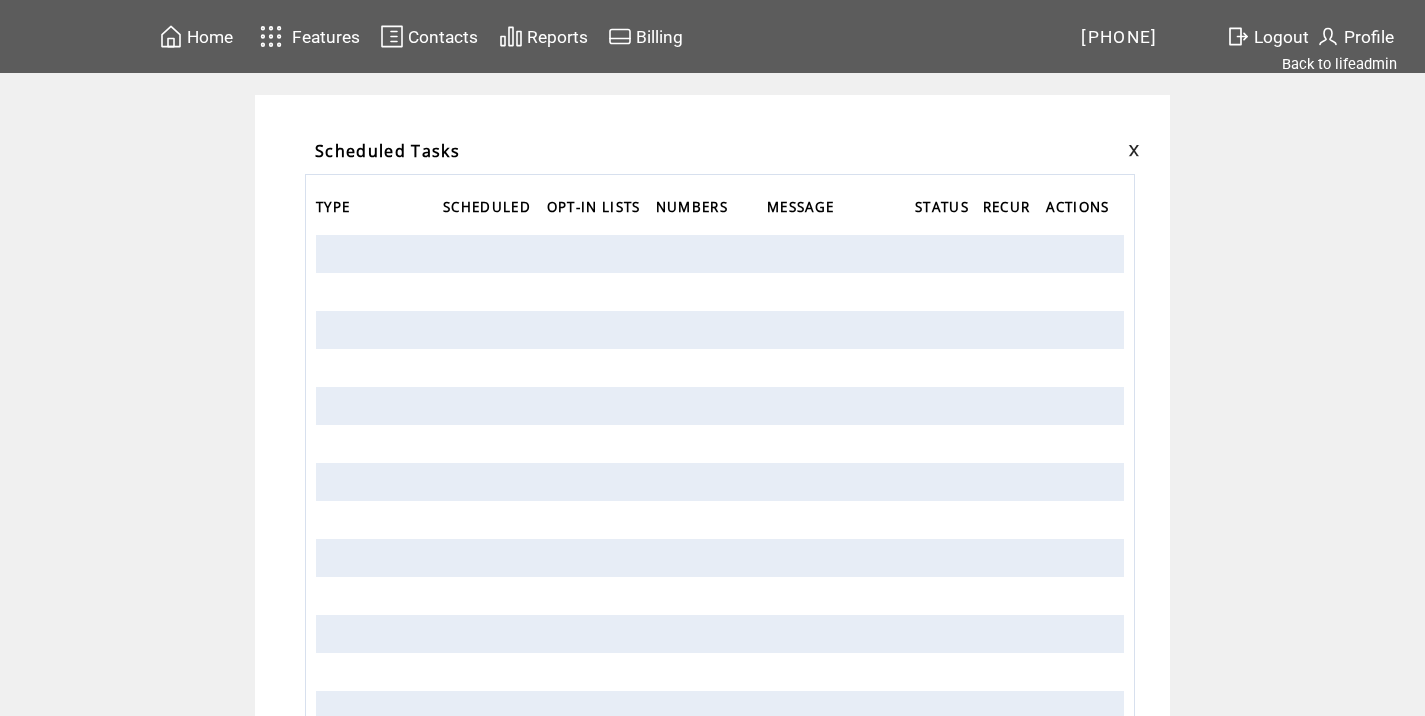 scroll, scrollTop: 0, scrollLeft: 0, axis: both 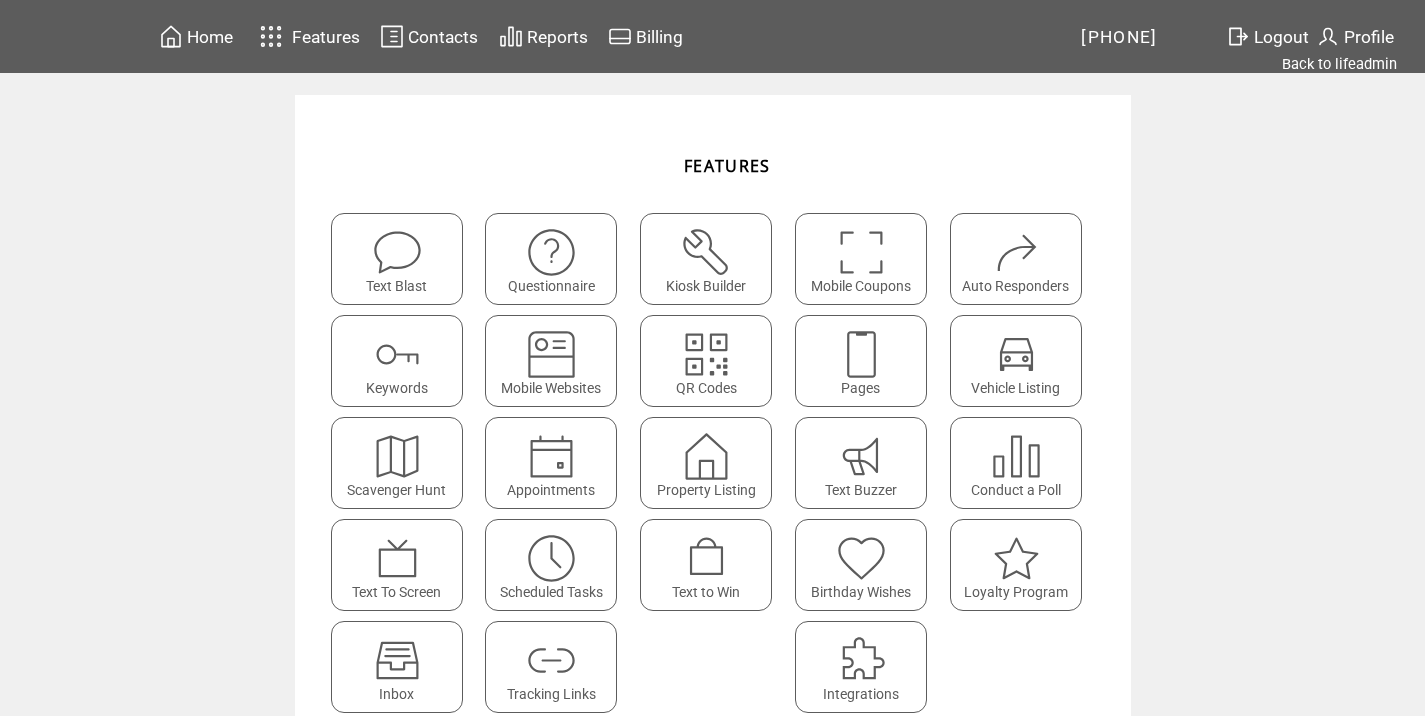 click at bounding box center (551, 653) 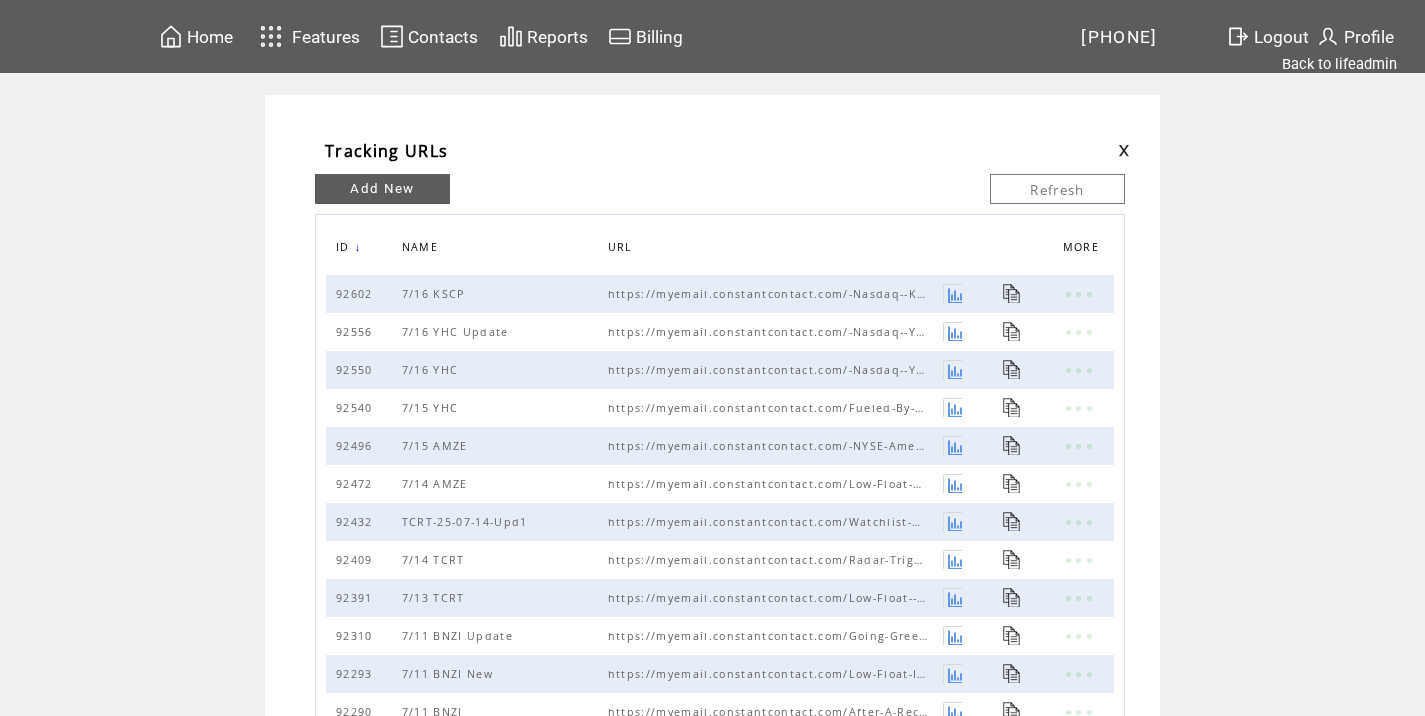 scroll, scrollTop: 0, scrollLeft: 0, axis: both 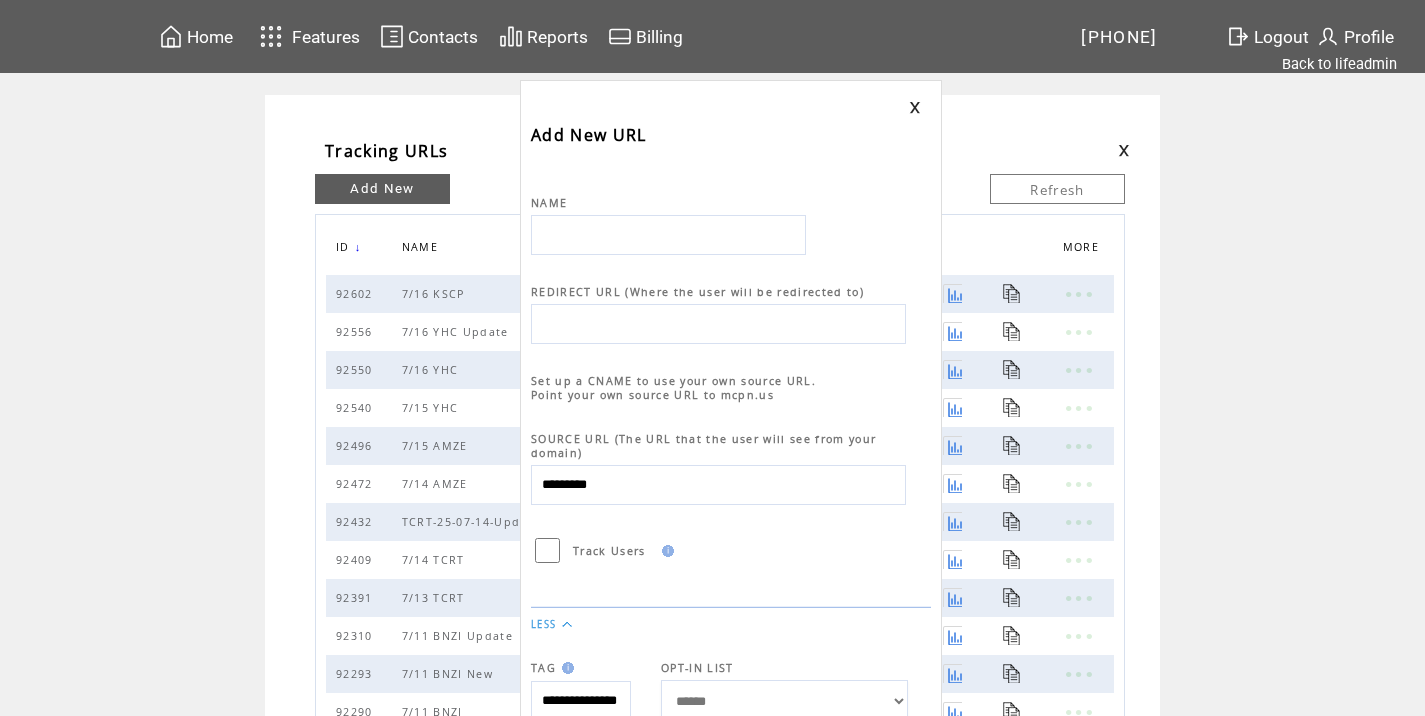 click on "NAME" at bounding box center (731, 205) 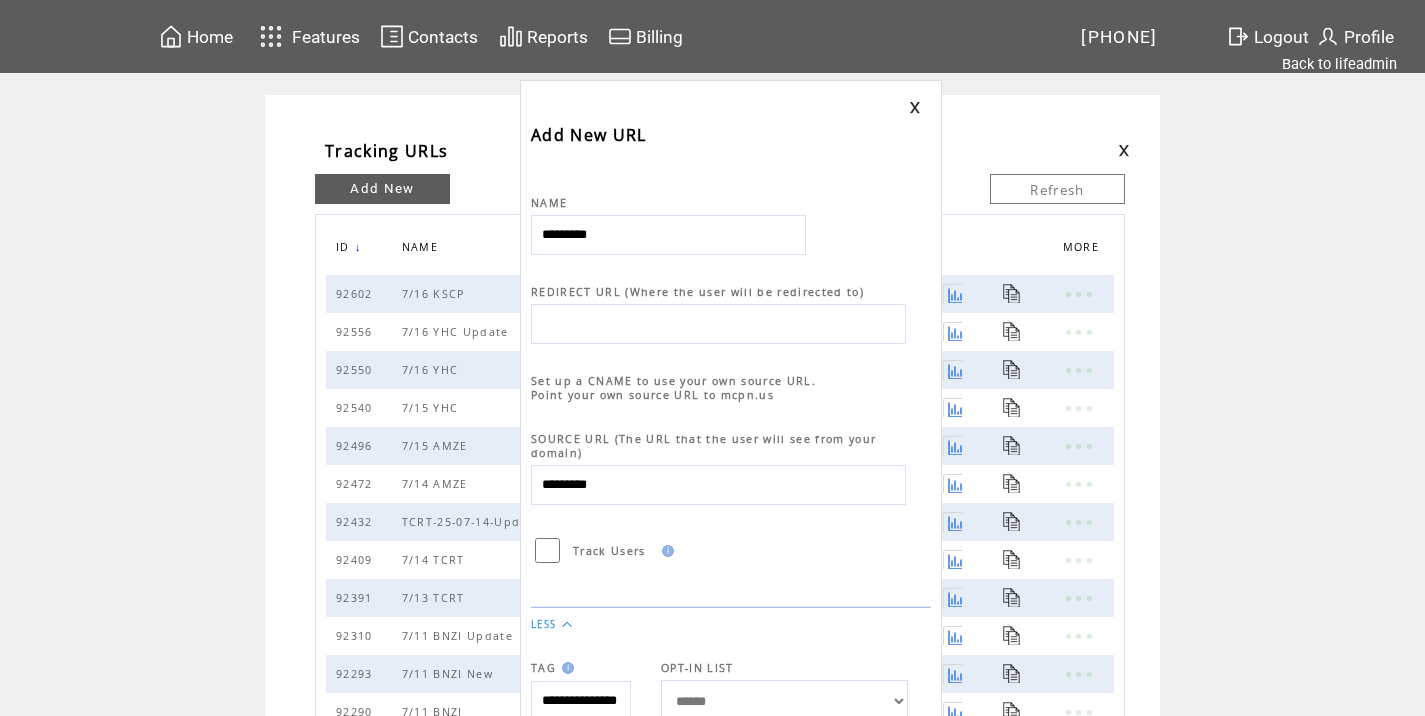 type on "*********" 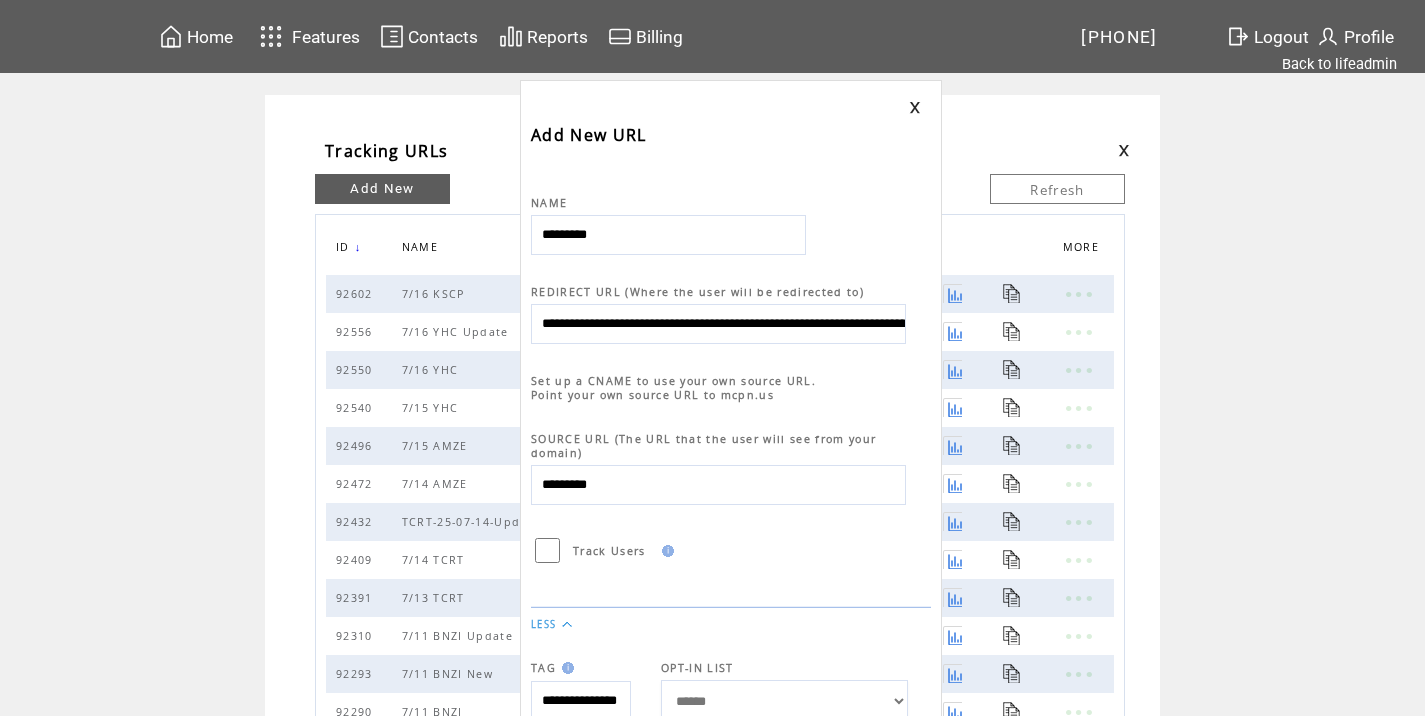 scroll, scrollTop: 0, scrollLeft: 986, axis: horizontal 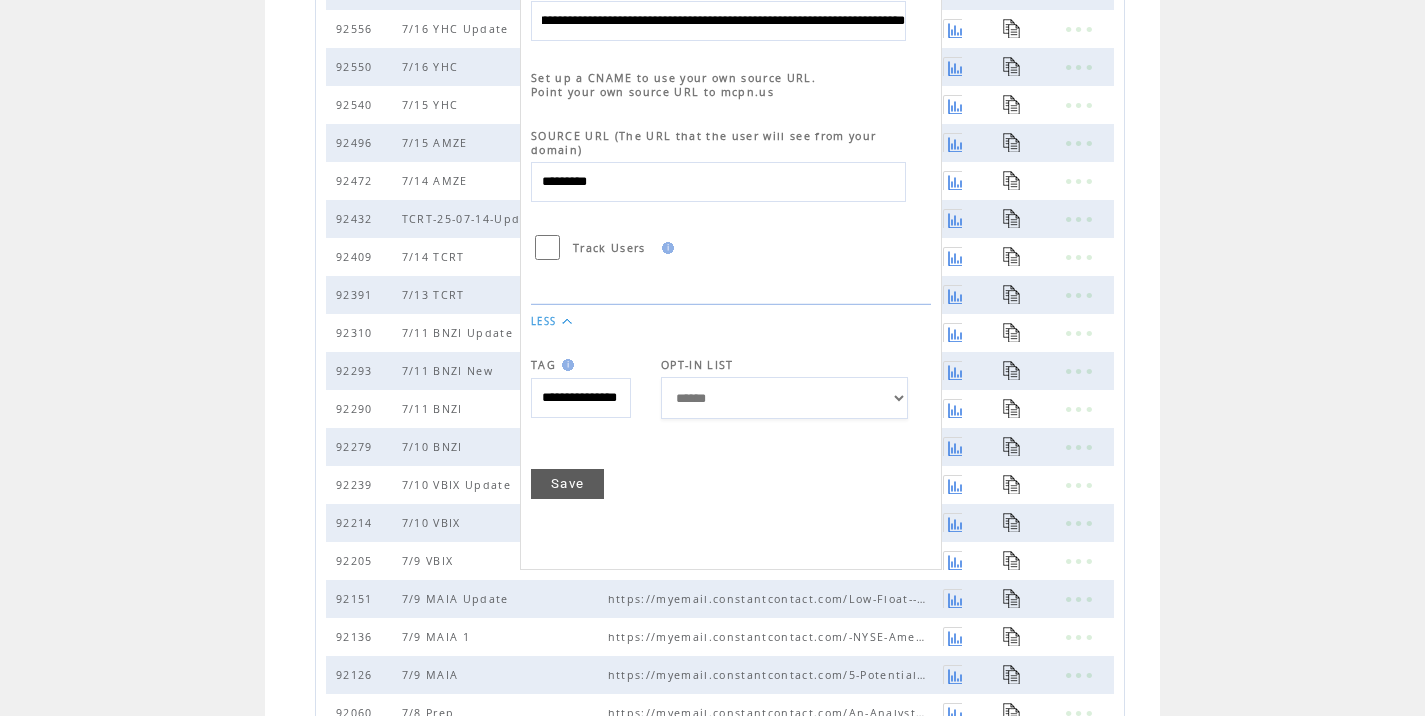 type on "**********" 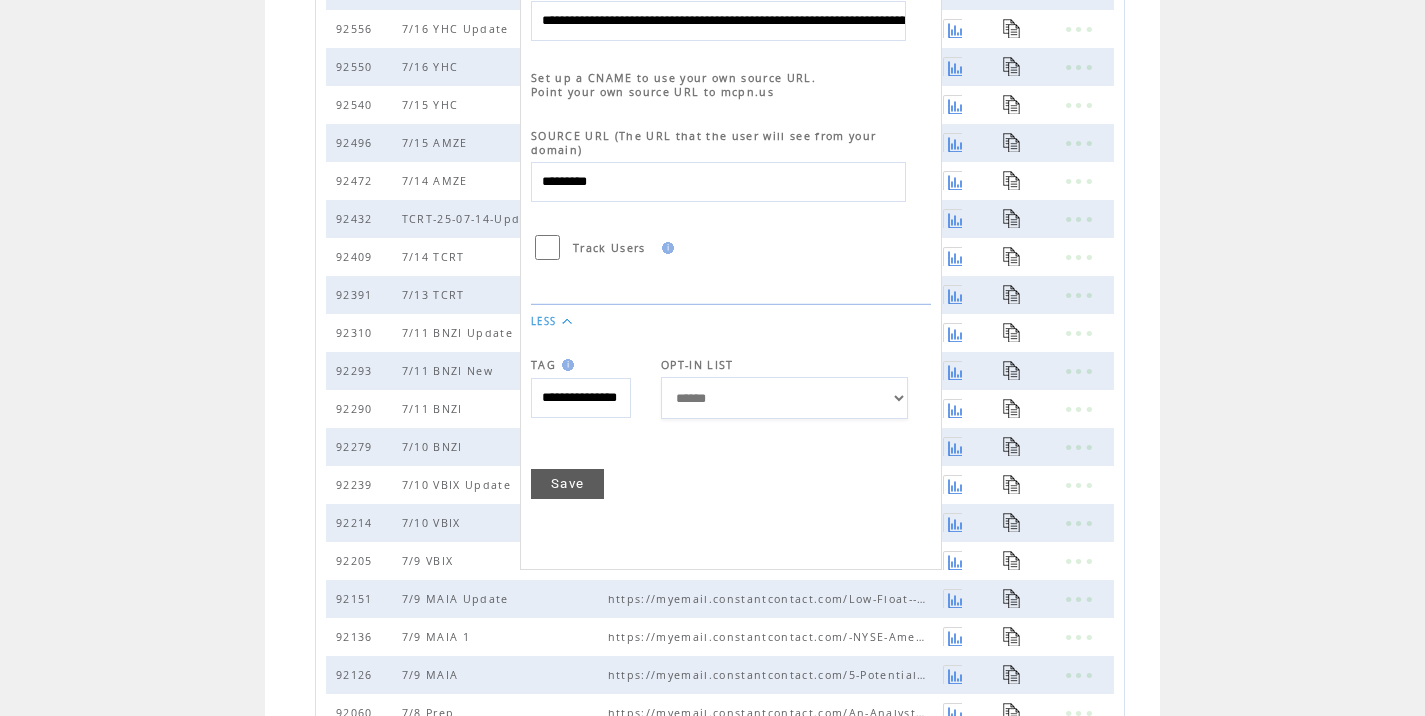 scroll, scrollTop: 0, scrollLeft: 0, axis: both 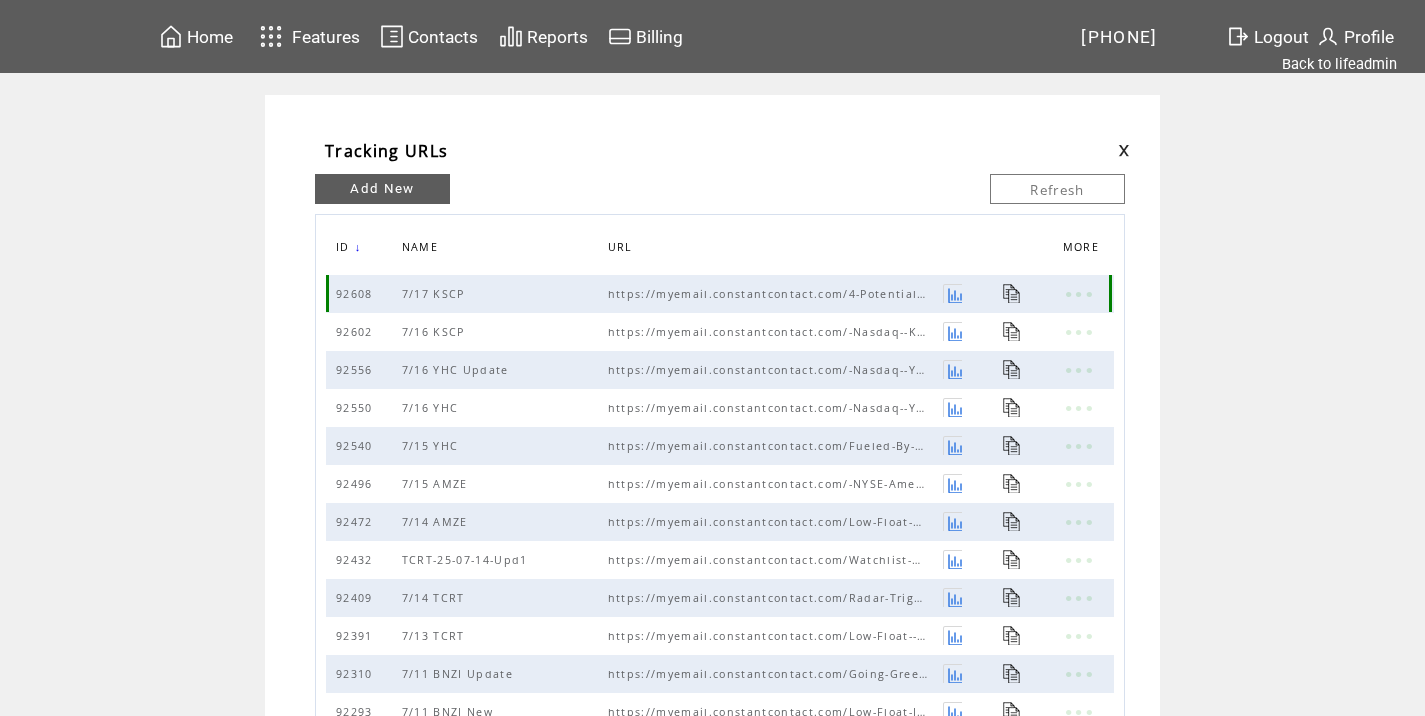 click at bounding box center [1012, 293] 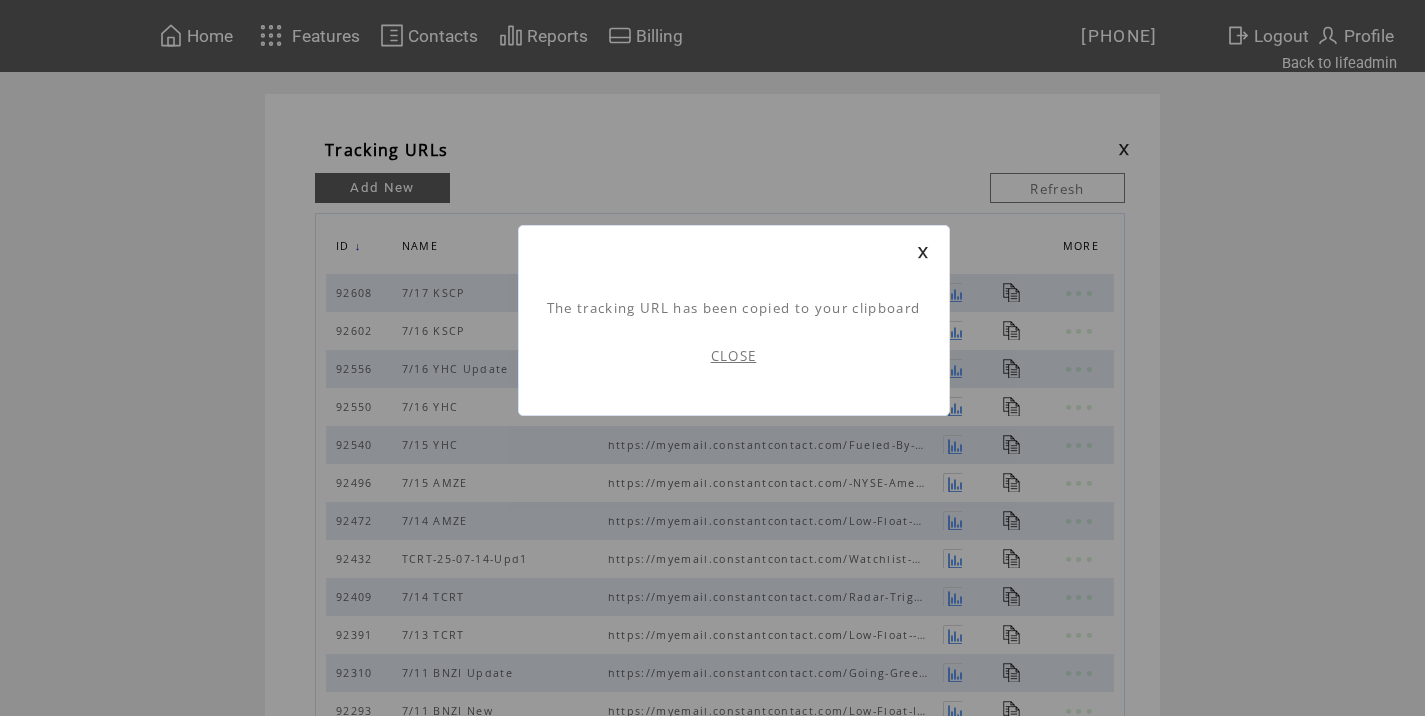 click on "CLOSE" at bounding box center (734, 356) 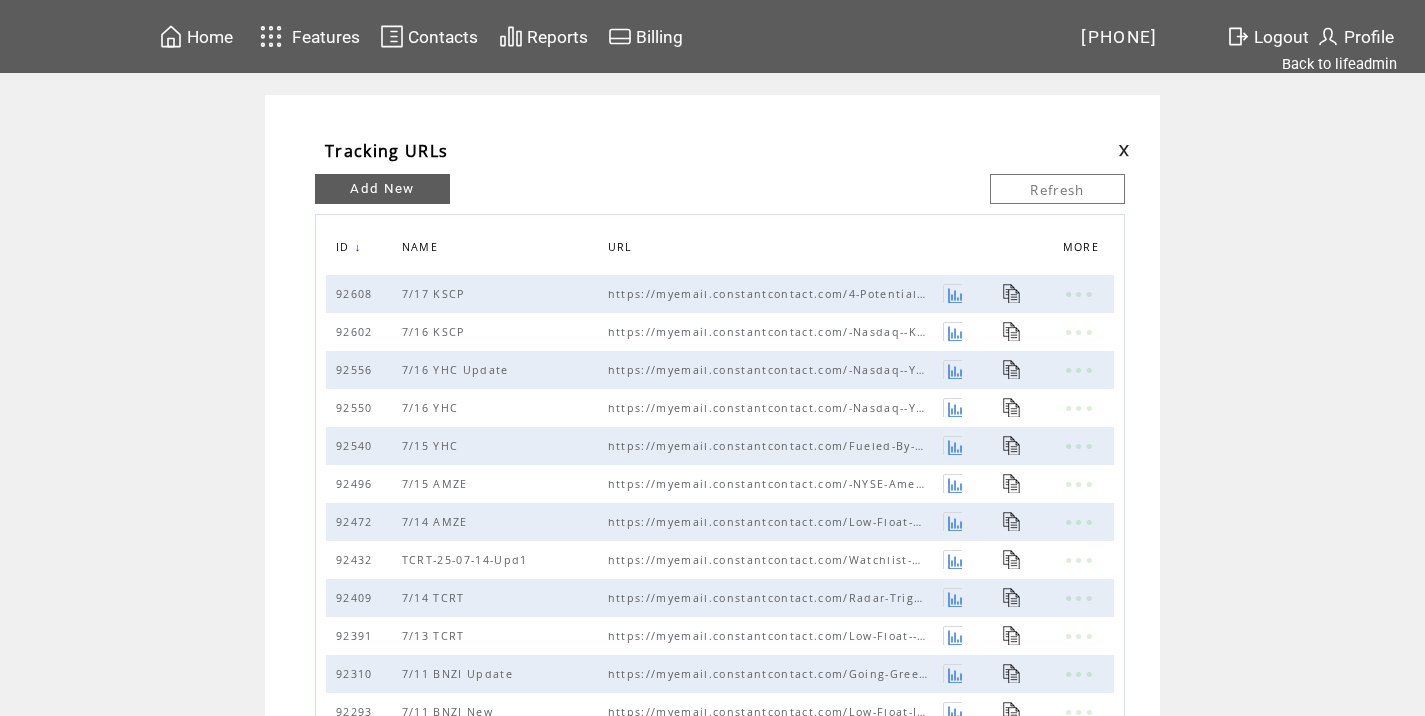 click at bounding box center (1124, 150) 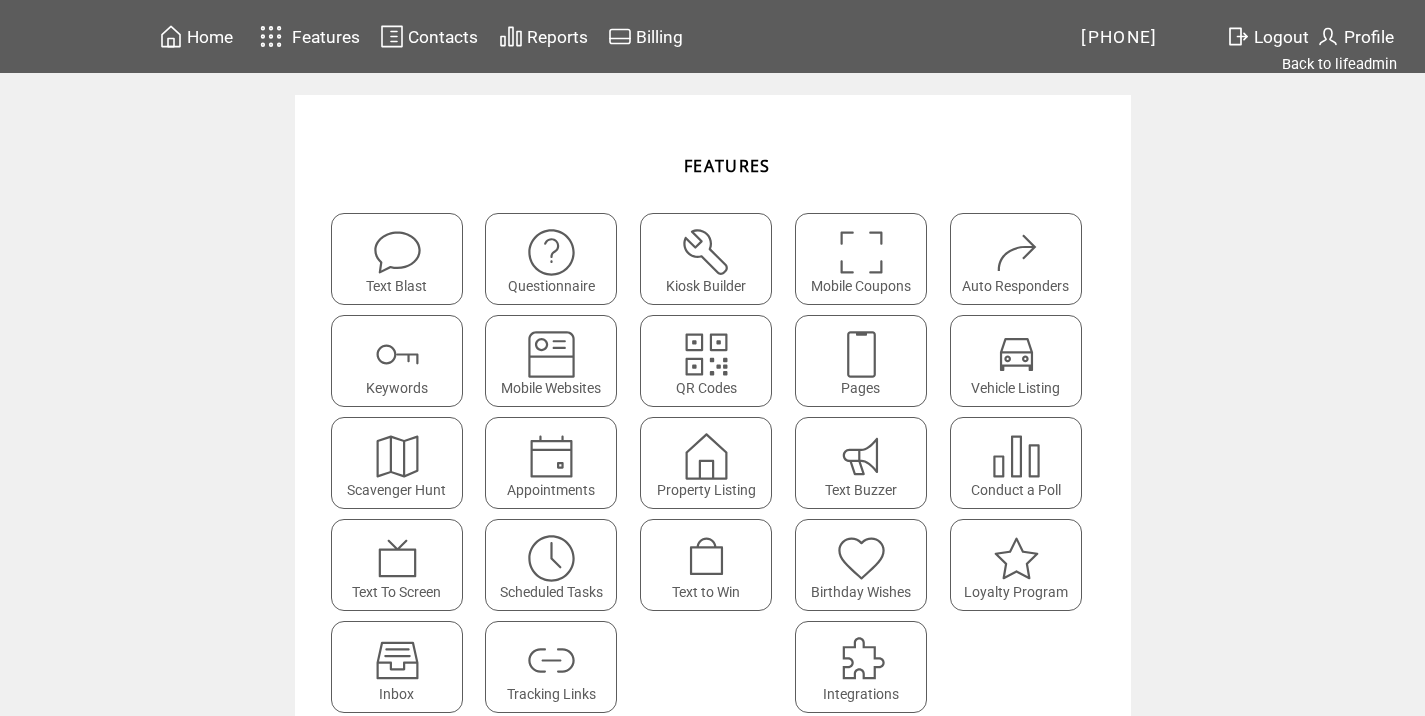 scroll, scrollTop: 0, scrollLeft: 0, axis: both 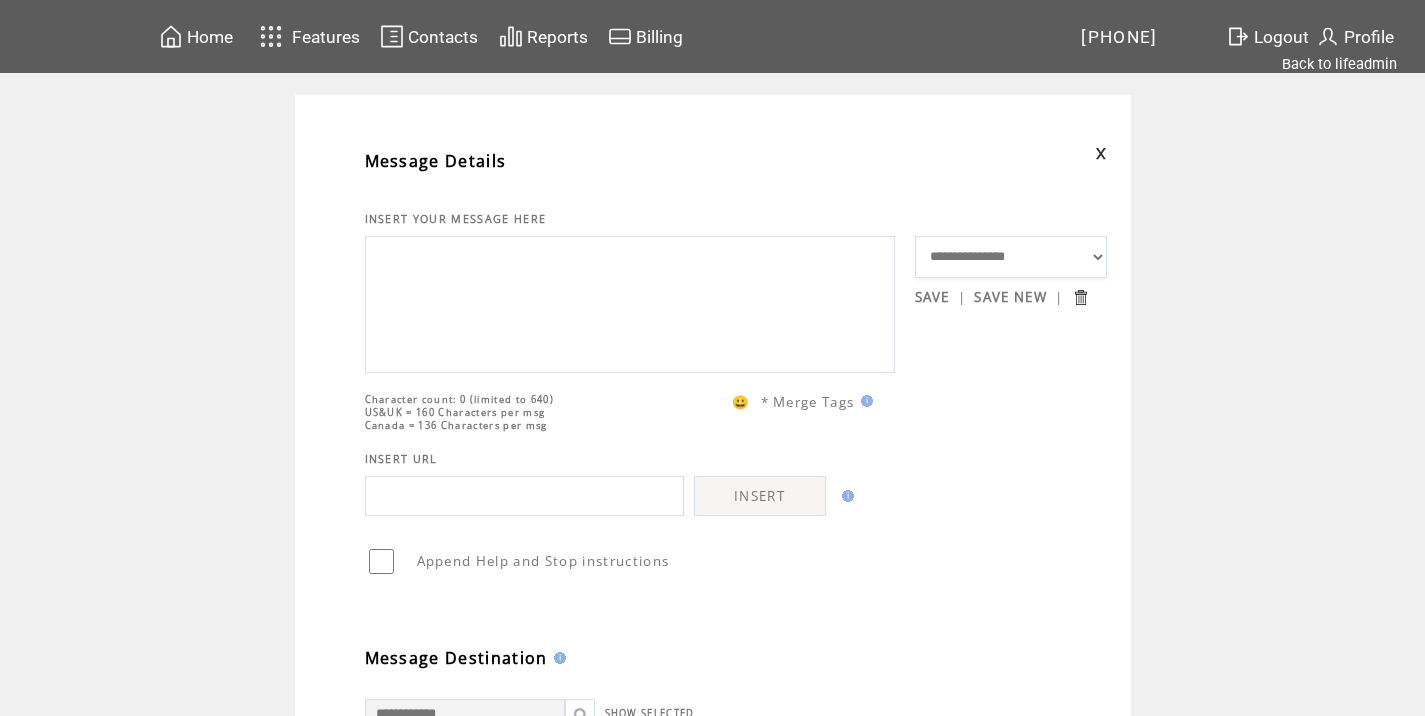 click at bounding box center (630, 302) 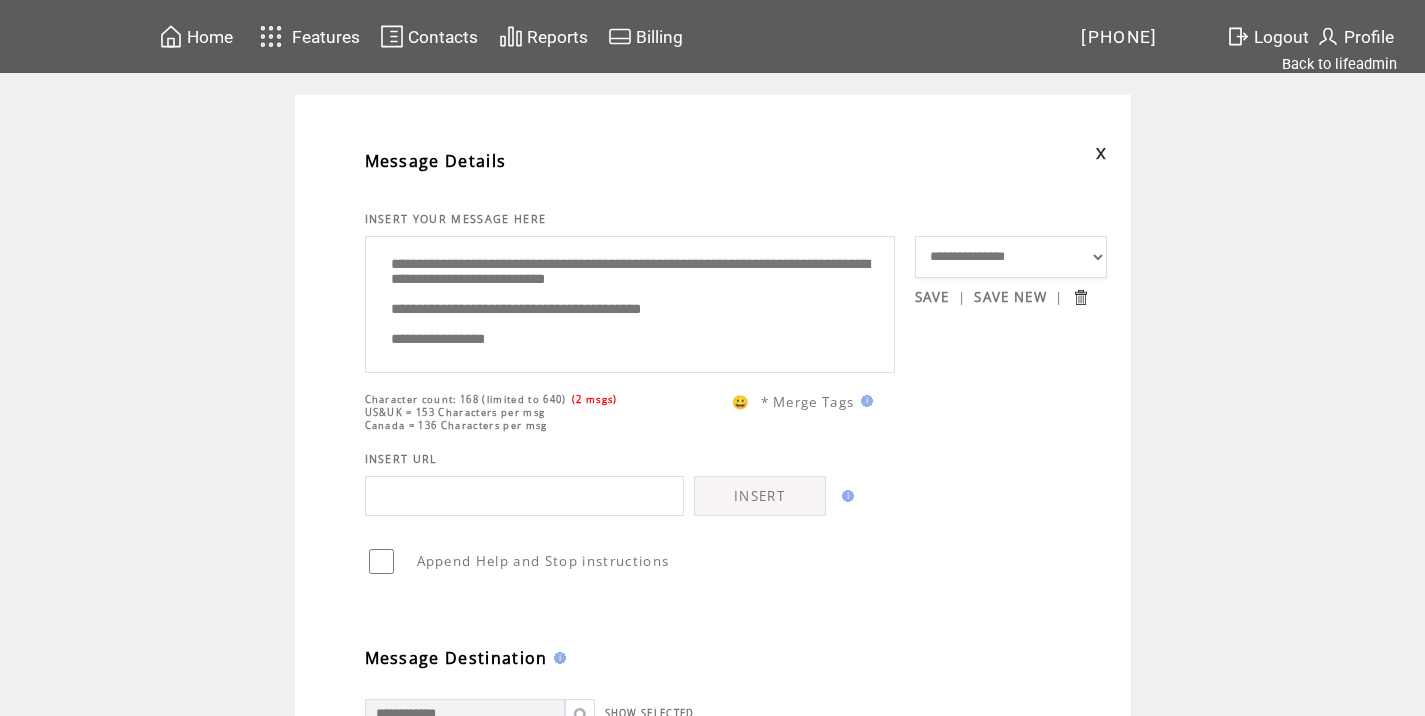 click on "**********" at bounding box center [630, 302] 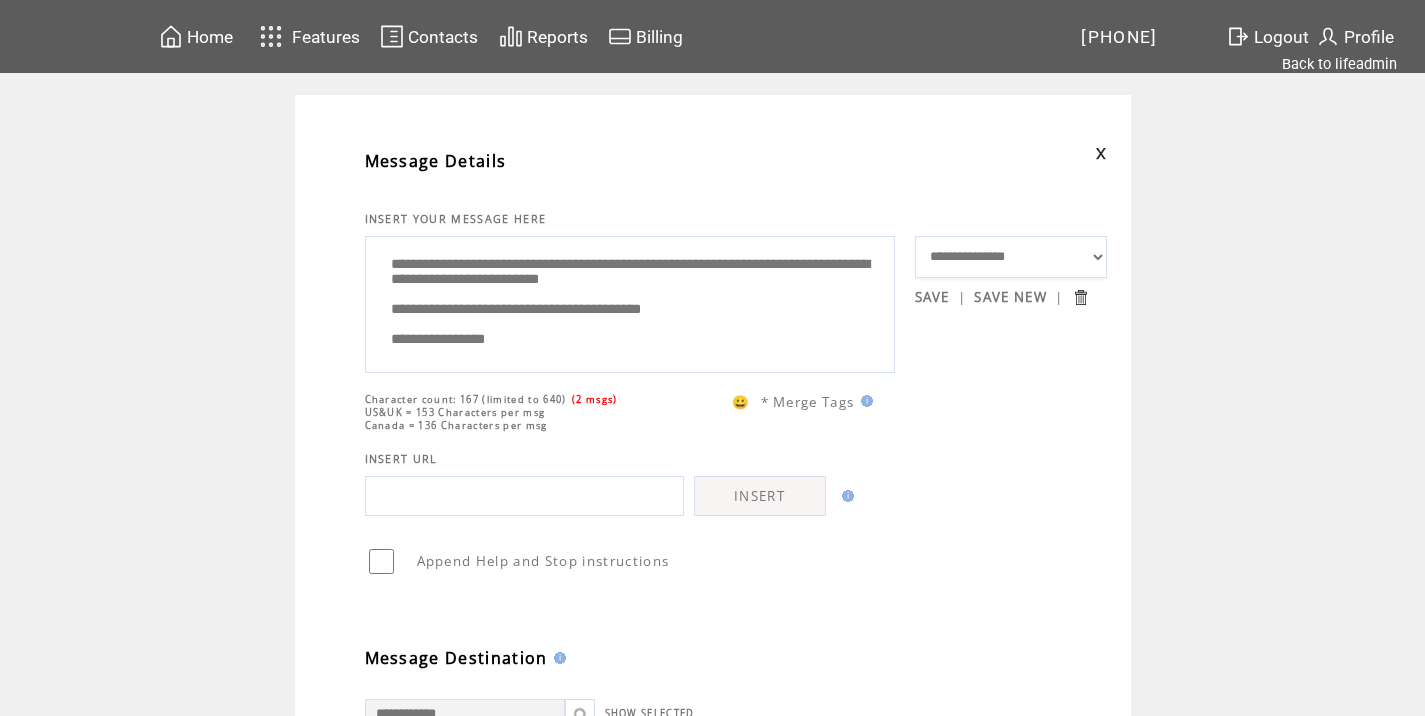 click on "**********" at bounding box center (630, 302) 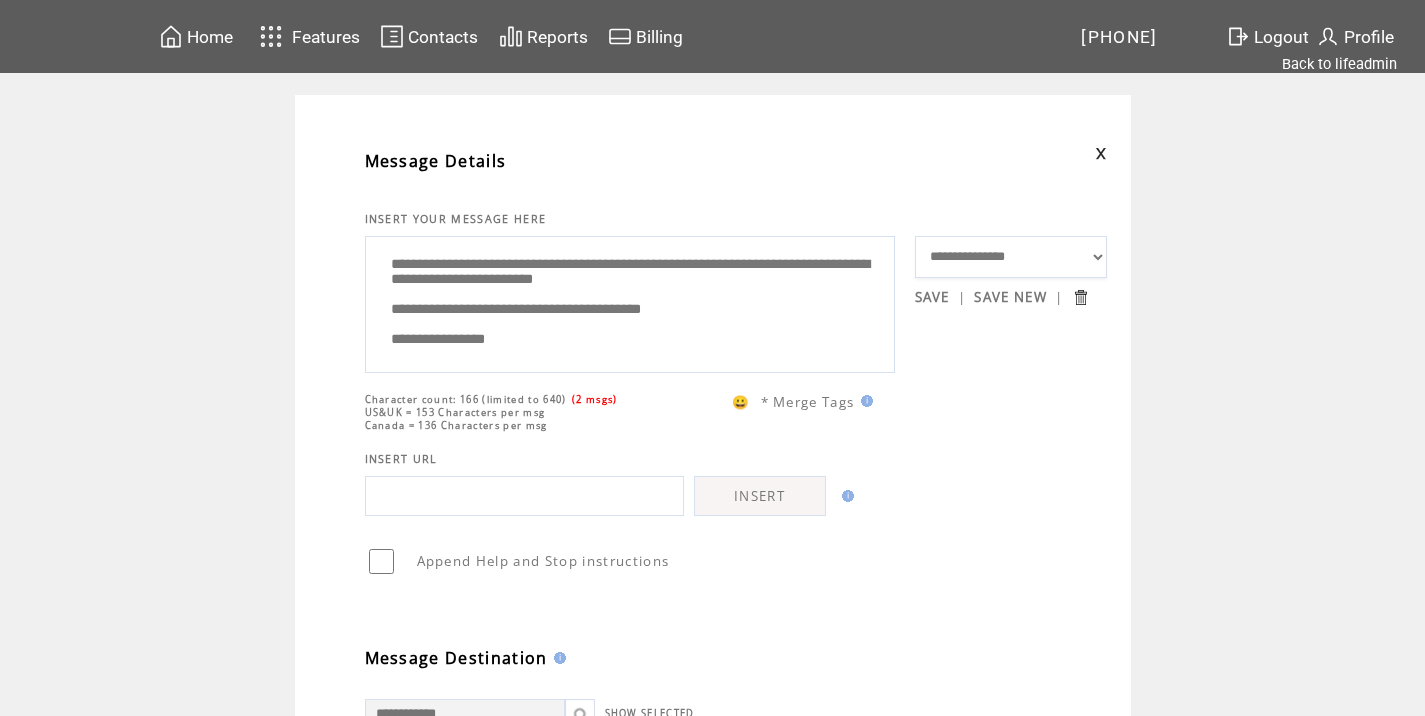 drag, startPoint x: 443, startPoint y: 329, endPoint x: 382, endPoint y: 331, distance: 61.03278 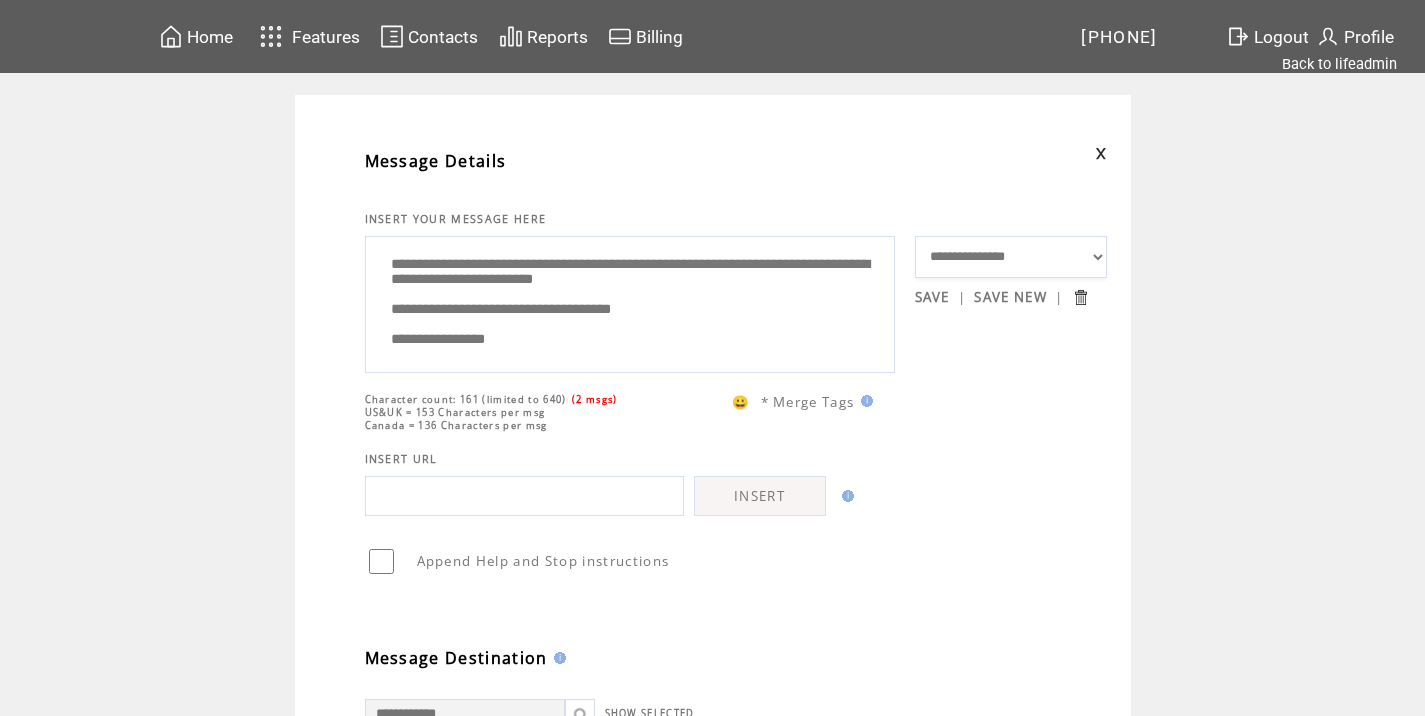 click on "**********" at bounding box center [630, 302] 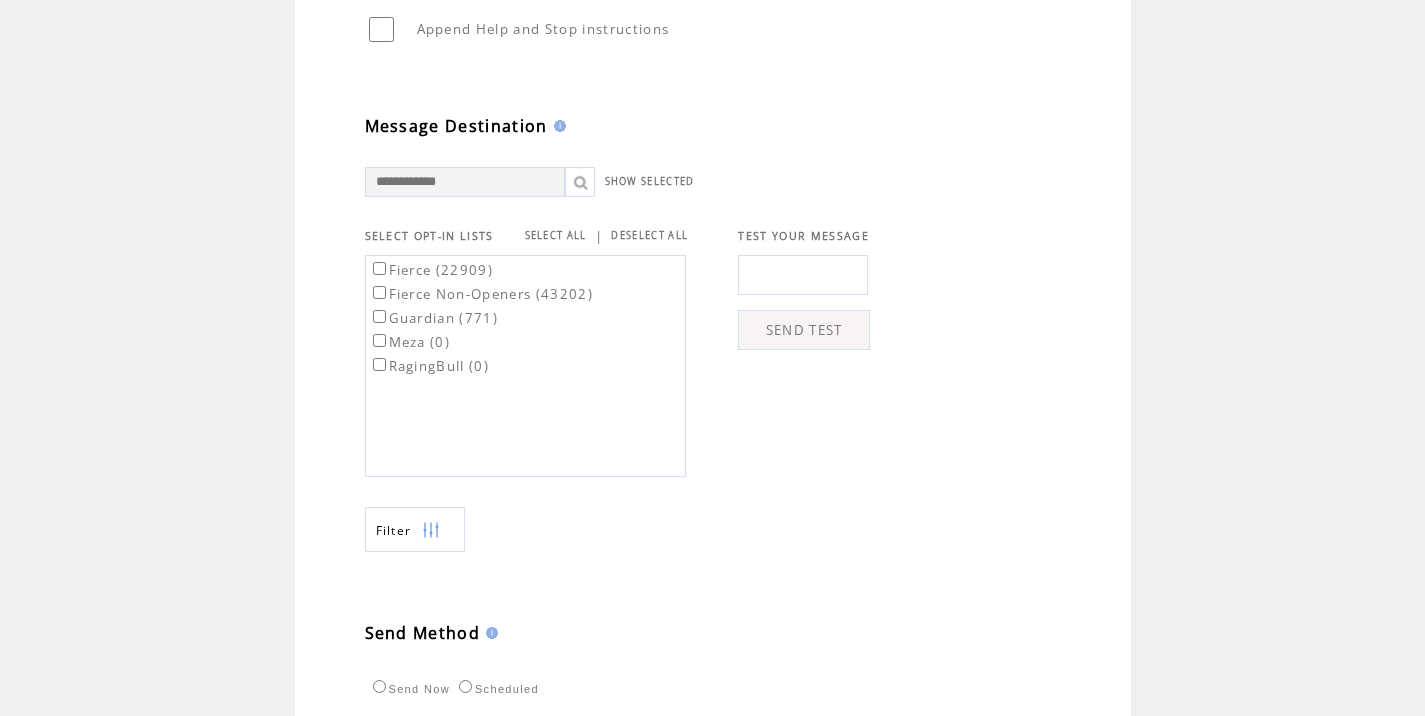 scroll, scrollTop: 533, scrollLeft: 0, axis: vertical 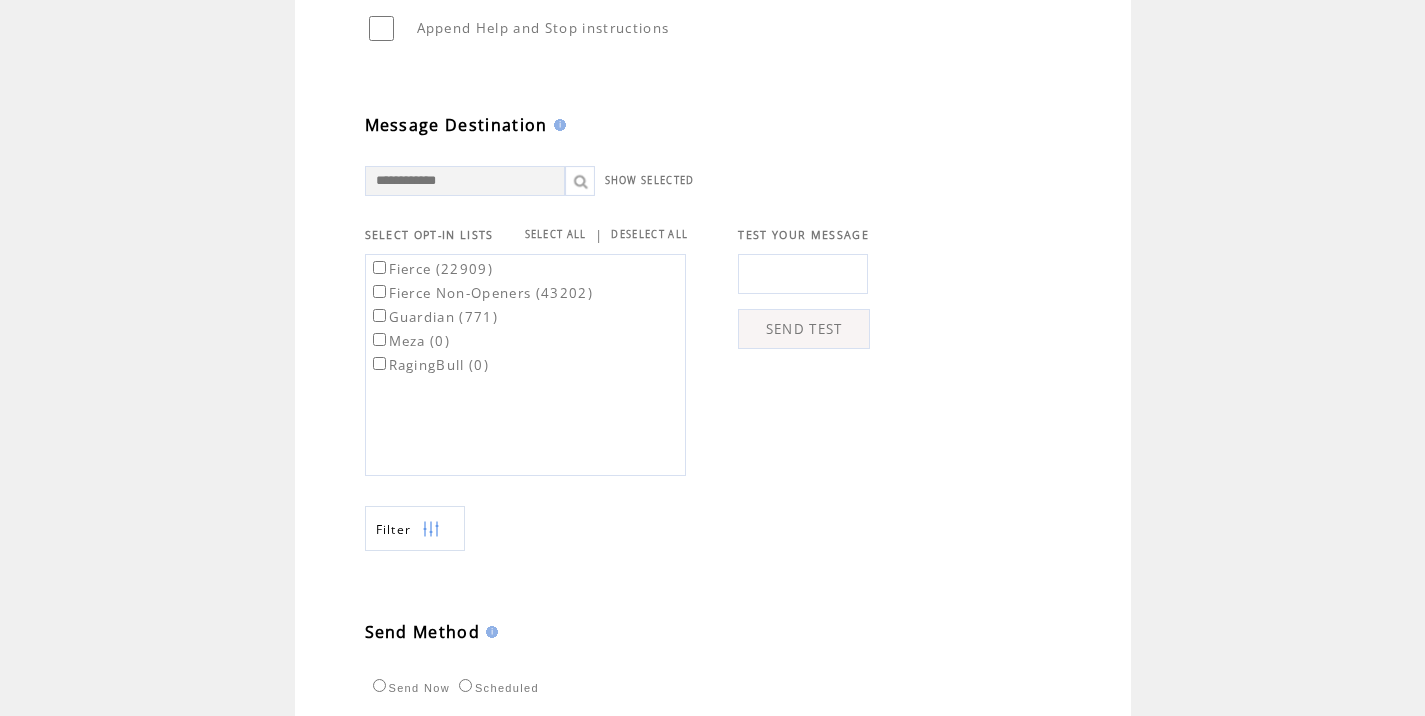 type on "**********" 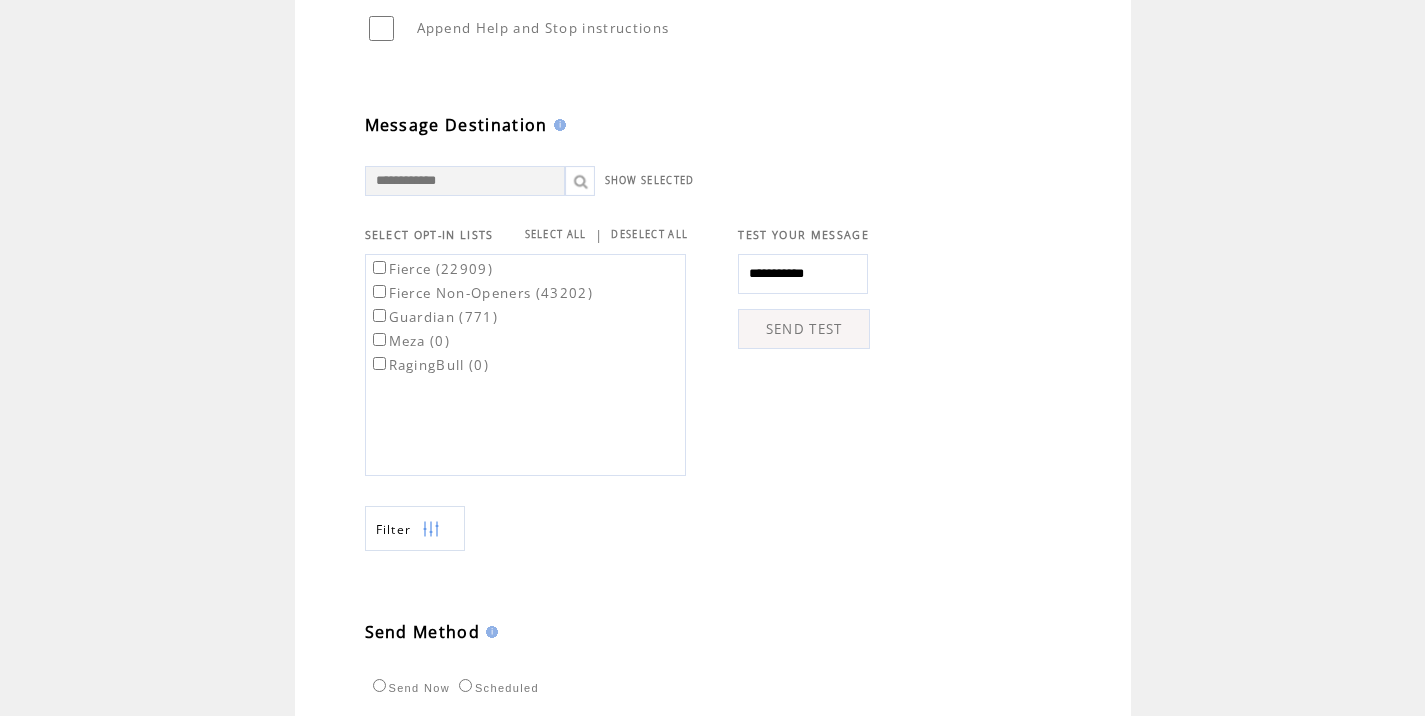 click on "SEND TEST" at bounding box center [804, 329] 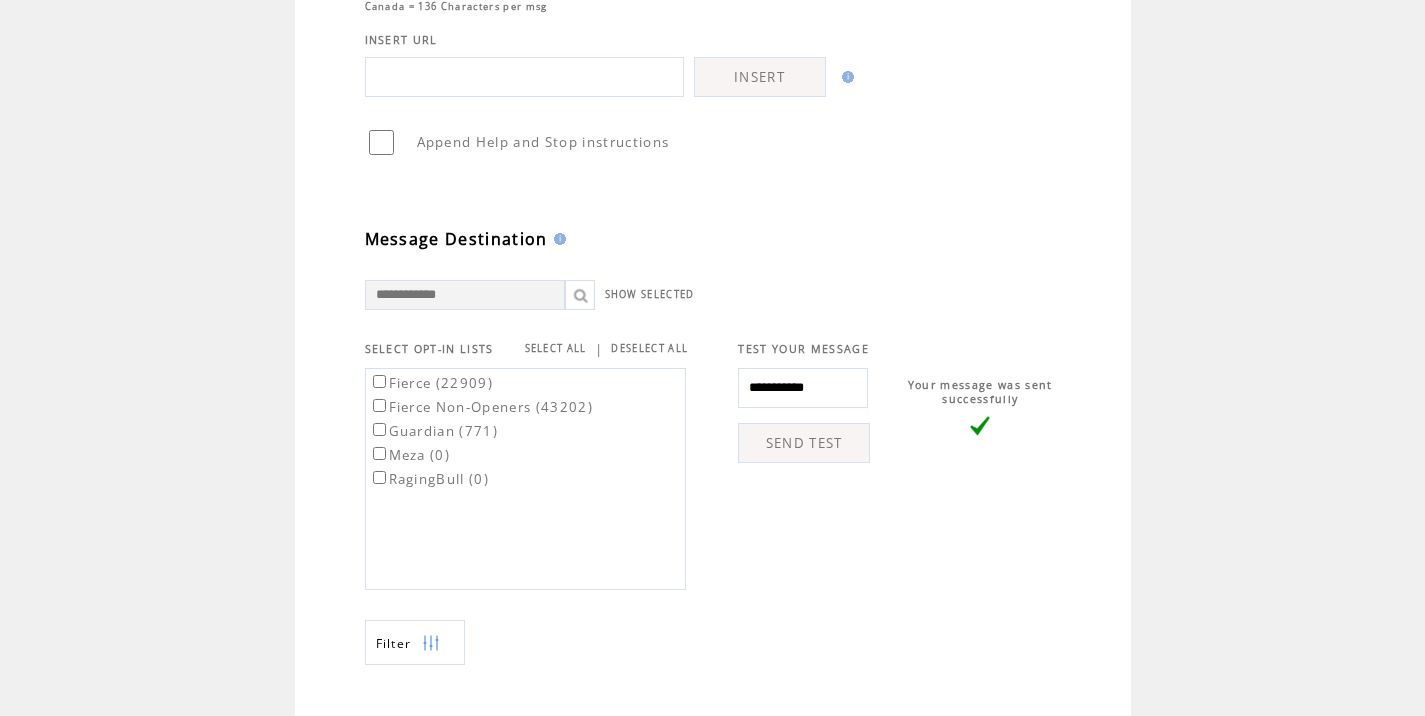 scroll, scrollTop: 648, scrollLeft: 0, axis: vertical 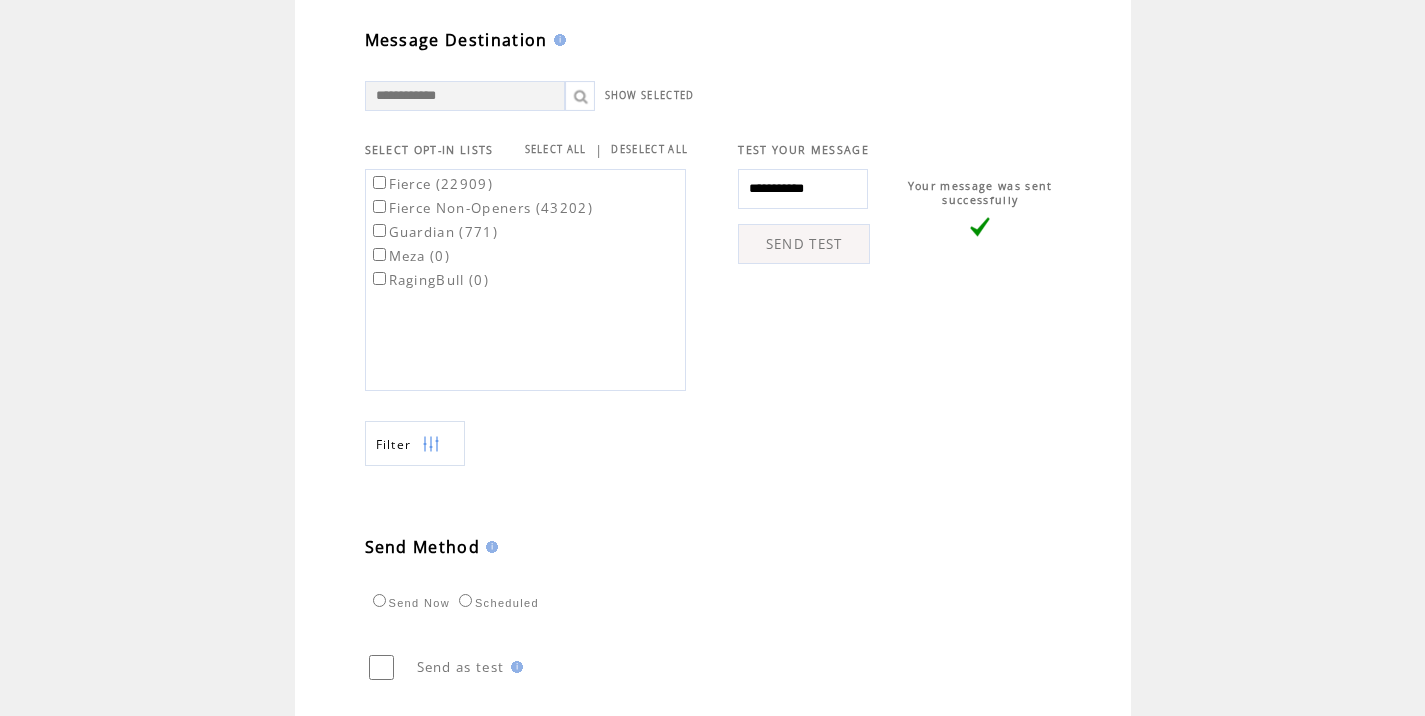 click on "Fierce (22909)" at bounding box center [431, 184] 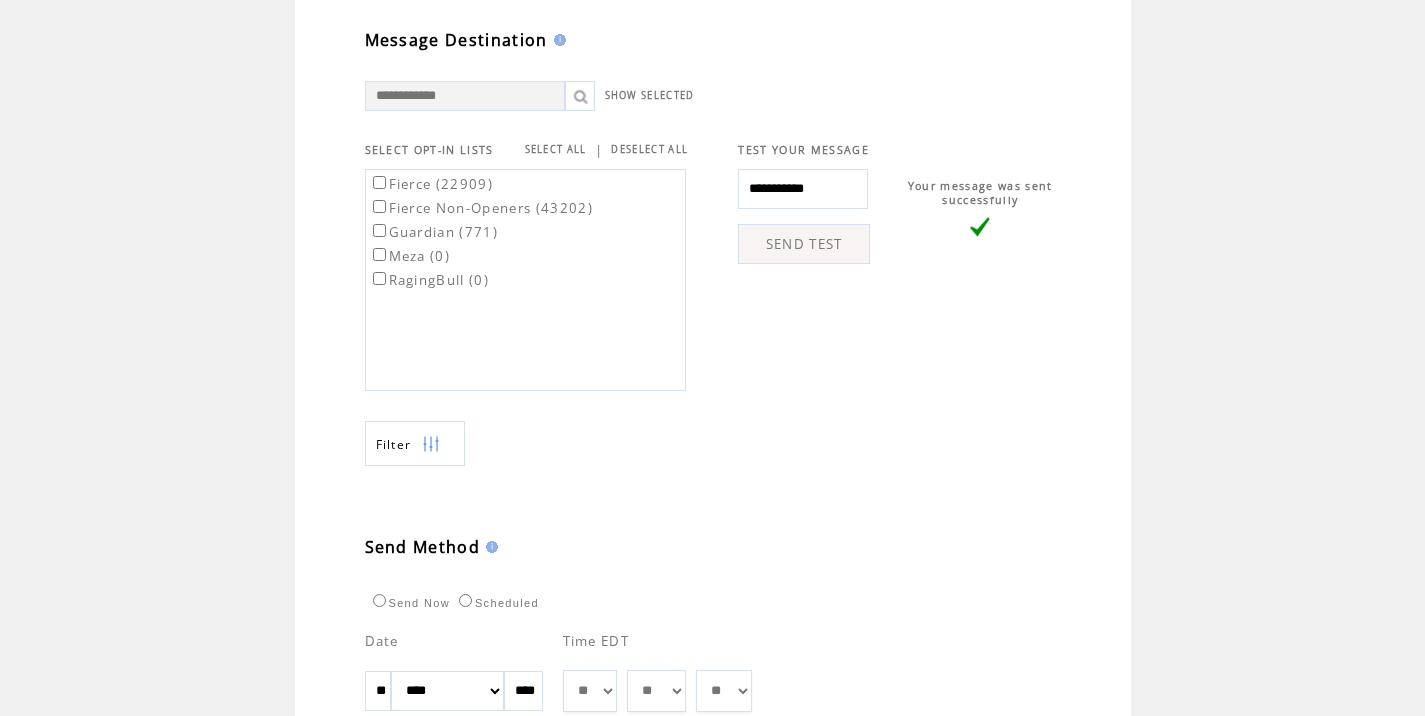 click on "** 	 ** 	 ** 	 ** 	 ** 	 ** 	 ** 	 ** 	 ** 	 ** 	 ** 	 ** 	 **" at bounding box center (590, 691) 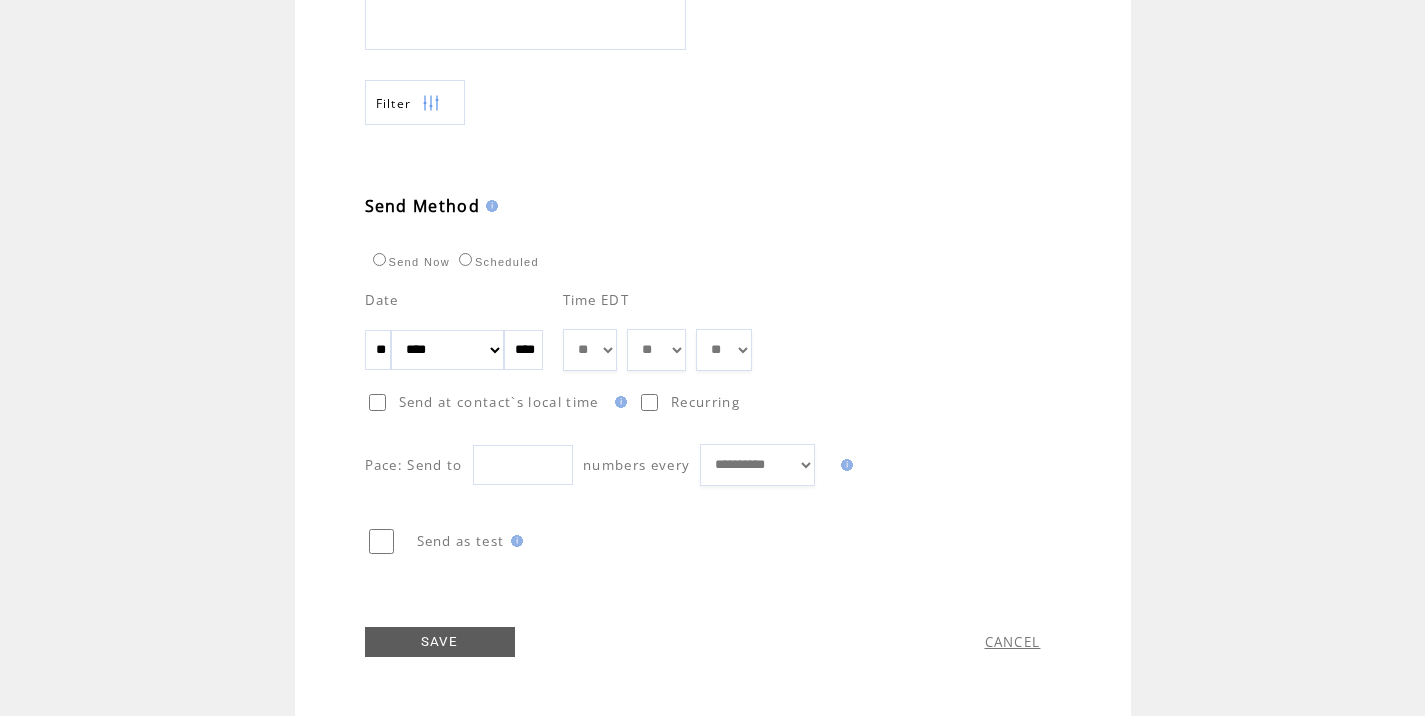 drag, startPoint x: 757, startPoint y: 352, endPoint x: 755, endPoint y: 365, distance: 13.152946 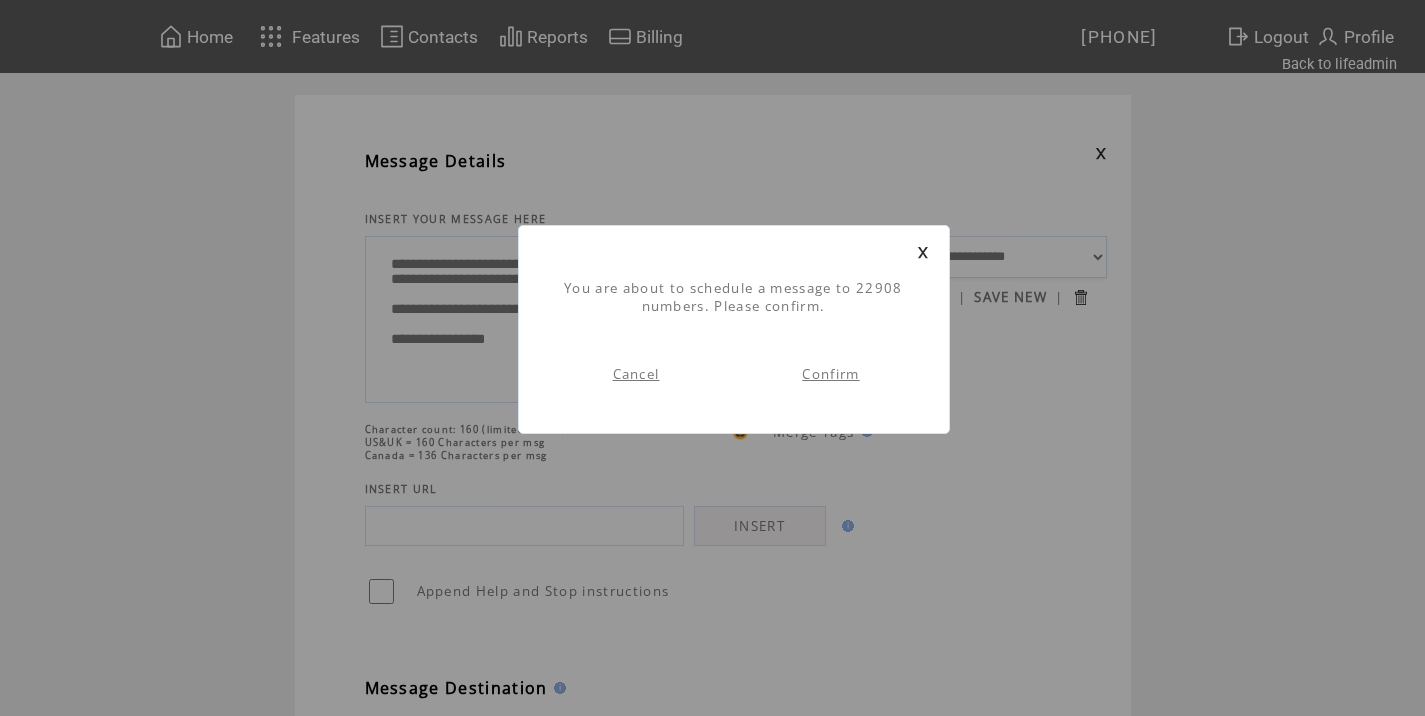 scroll, scrollTop: 1, scrollLeft: 0, axis: vertical 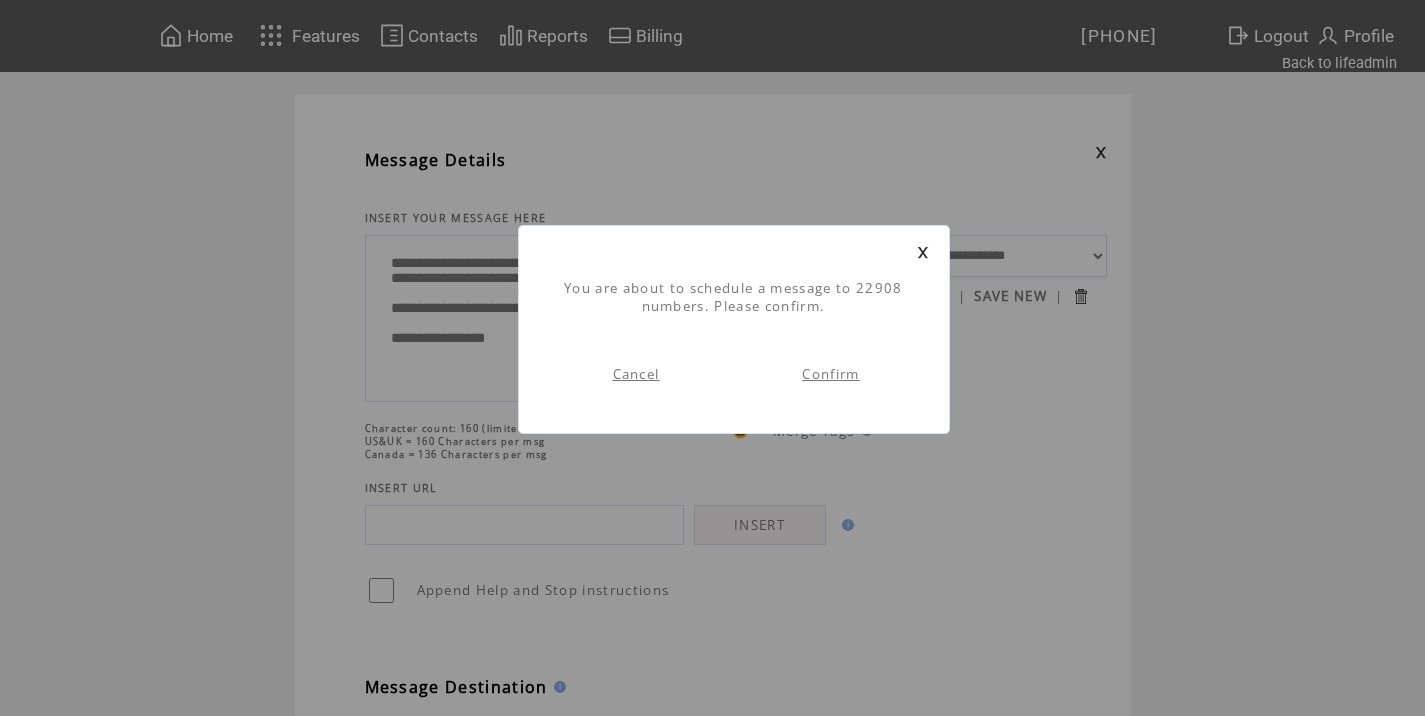 click on "Confirm" at bounding box center [830, 374] 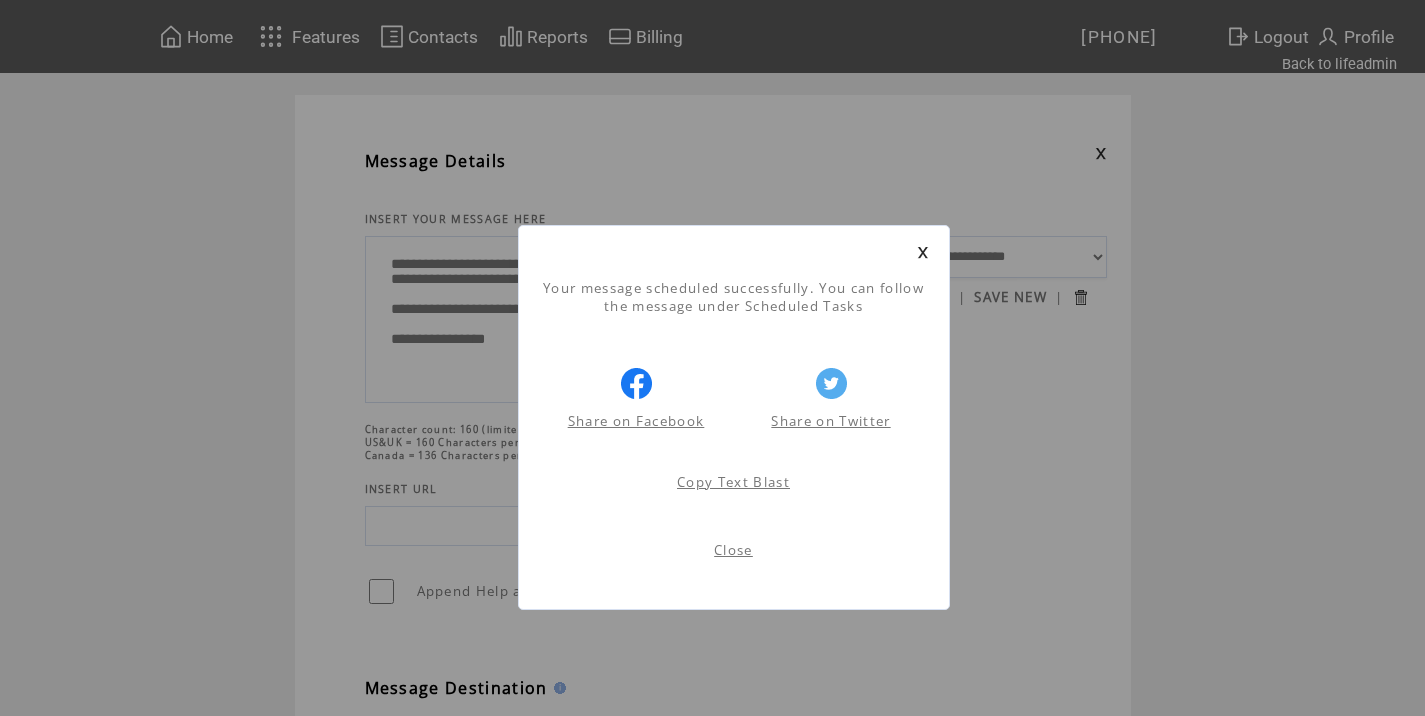 scroll, scrollTop: 1, scrollLeft: 0, axis: vertical 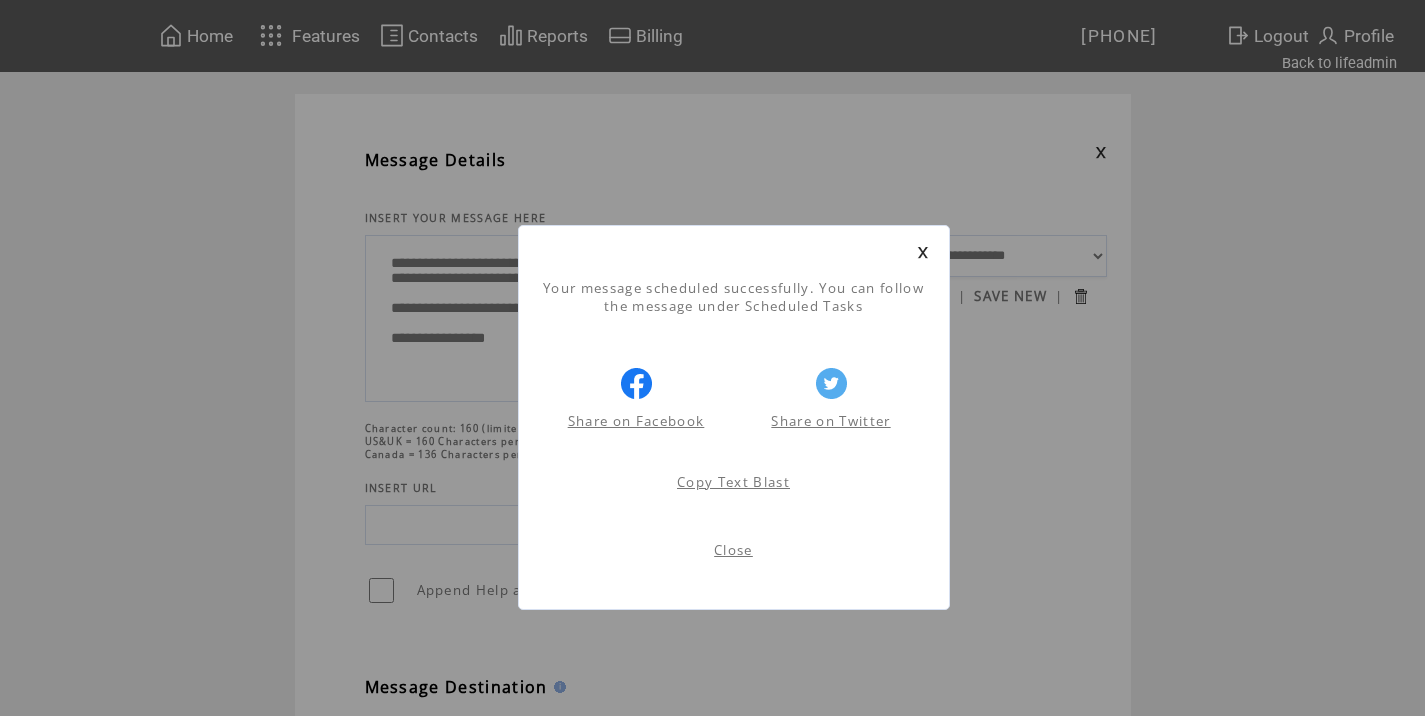 click on "Close" at bounding box center [733, 550] 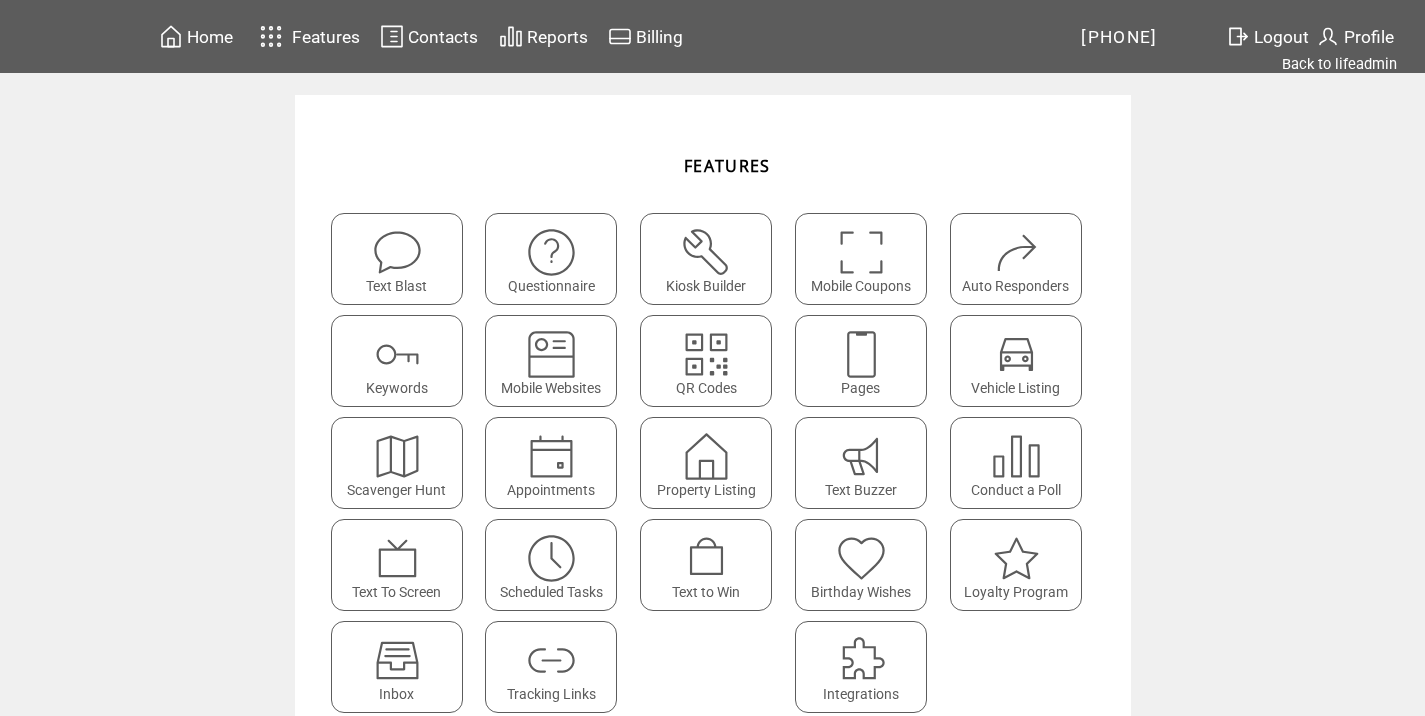 scroll, scrollTop: 0, scrollLeft: 0, axis: both 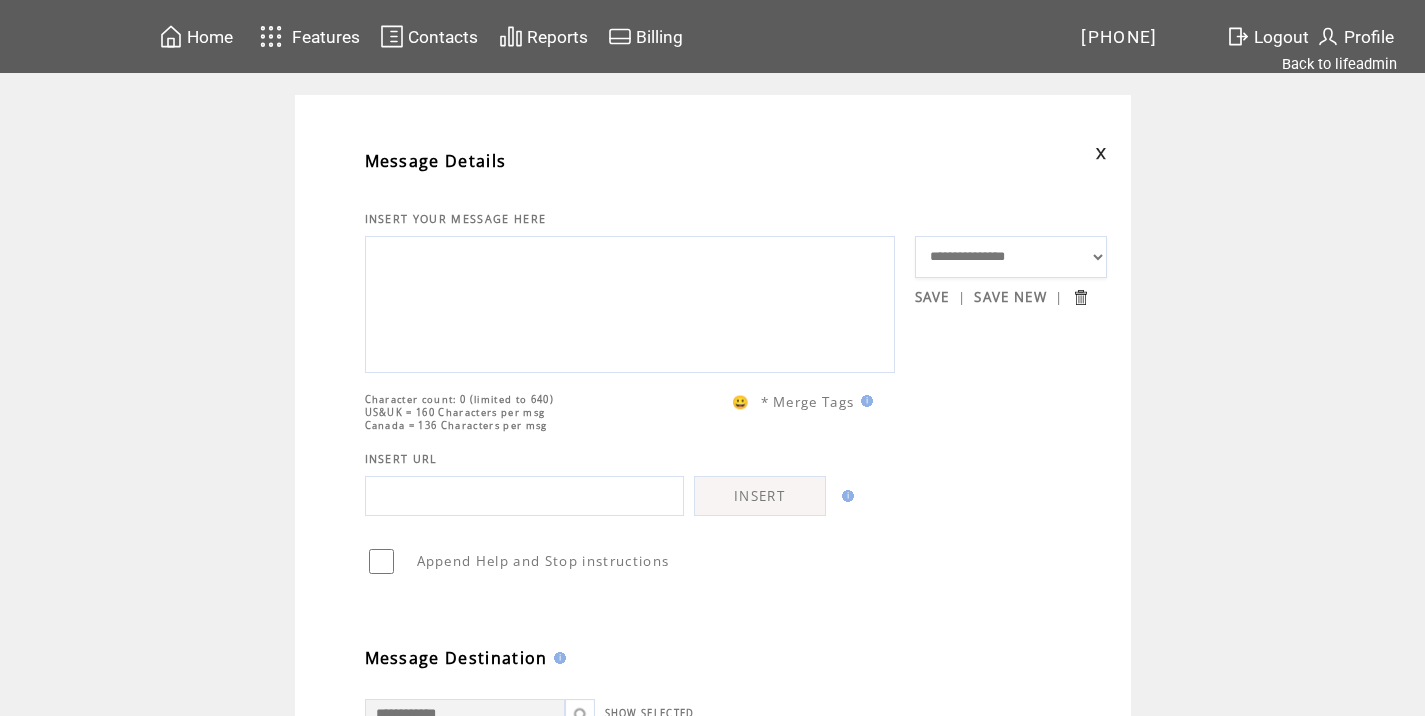 click at bounding box center (1101, 153) 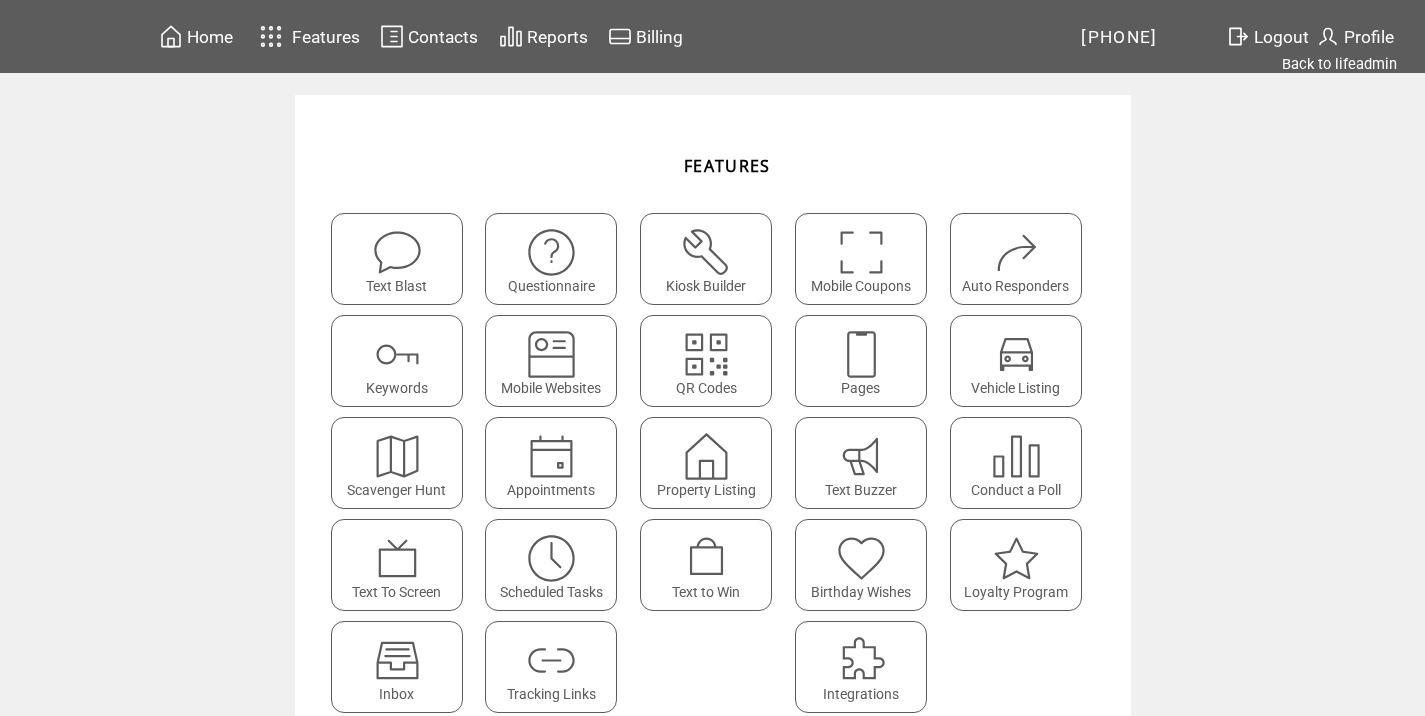 scroll, scrollTop: 0, scrollLeft: 0, axis: both 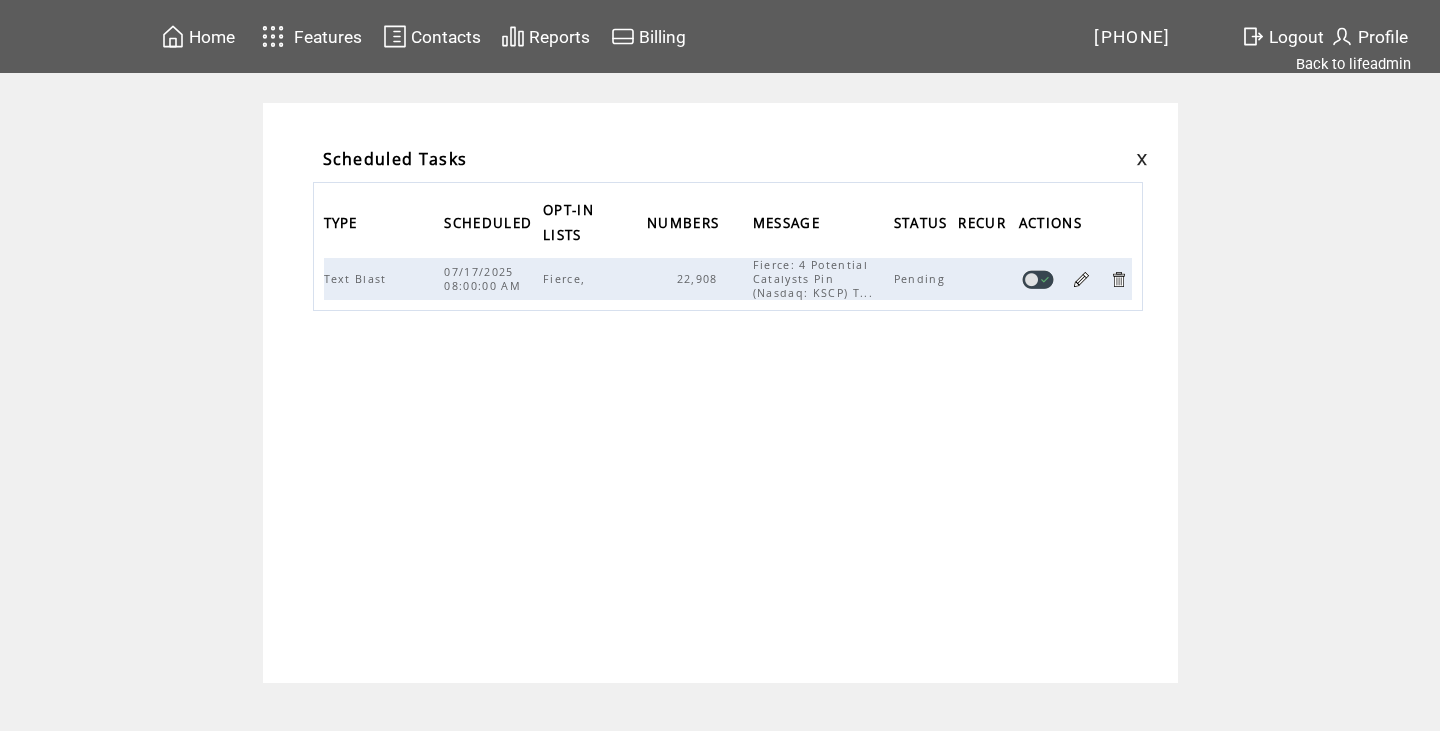 click at bounding box center [1142, 159] 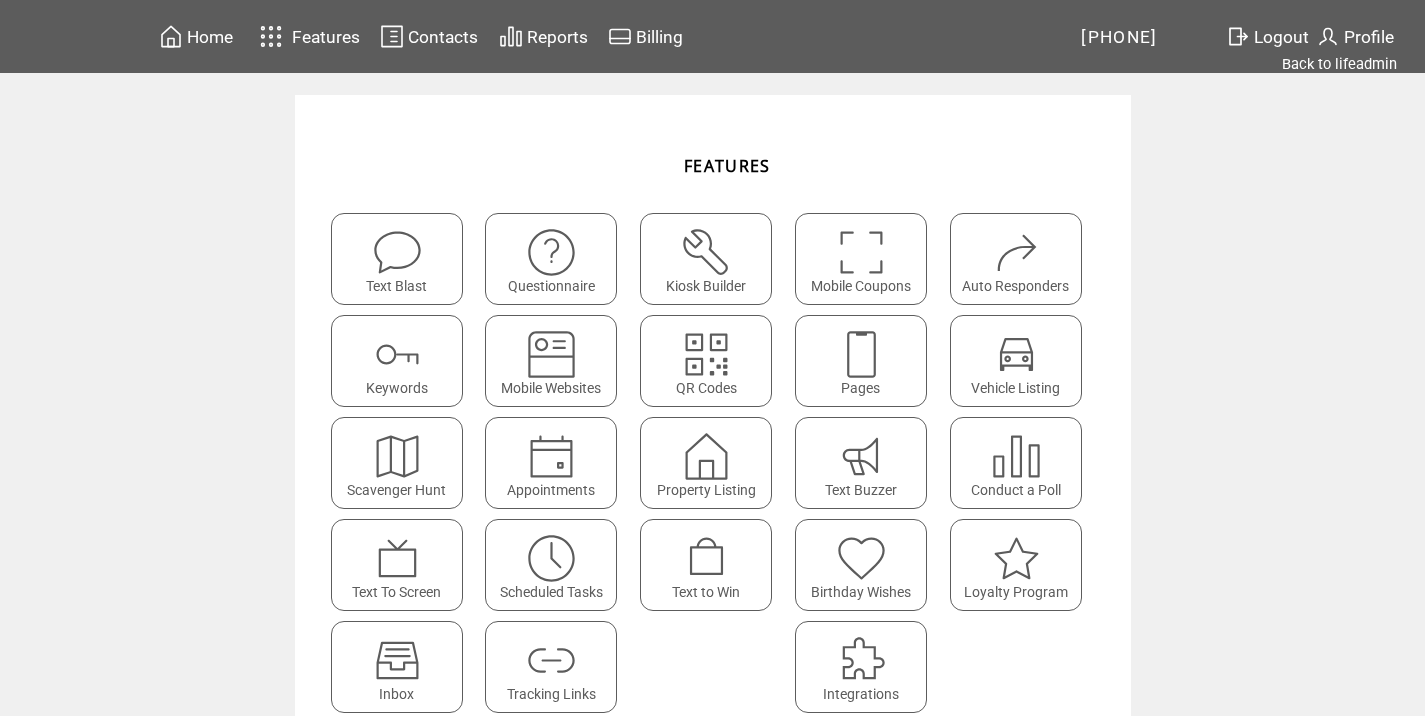 scroll, scrollTop: 0, scrollLeft: 0, axis: both 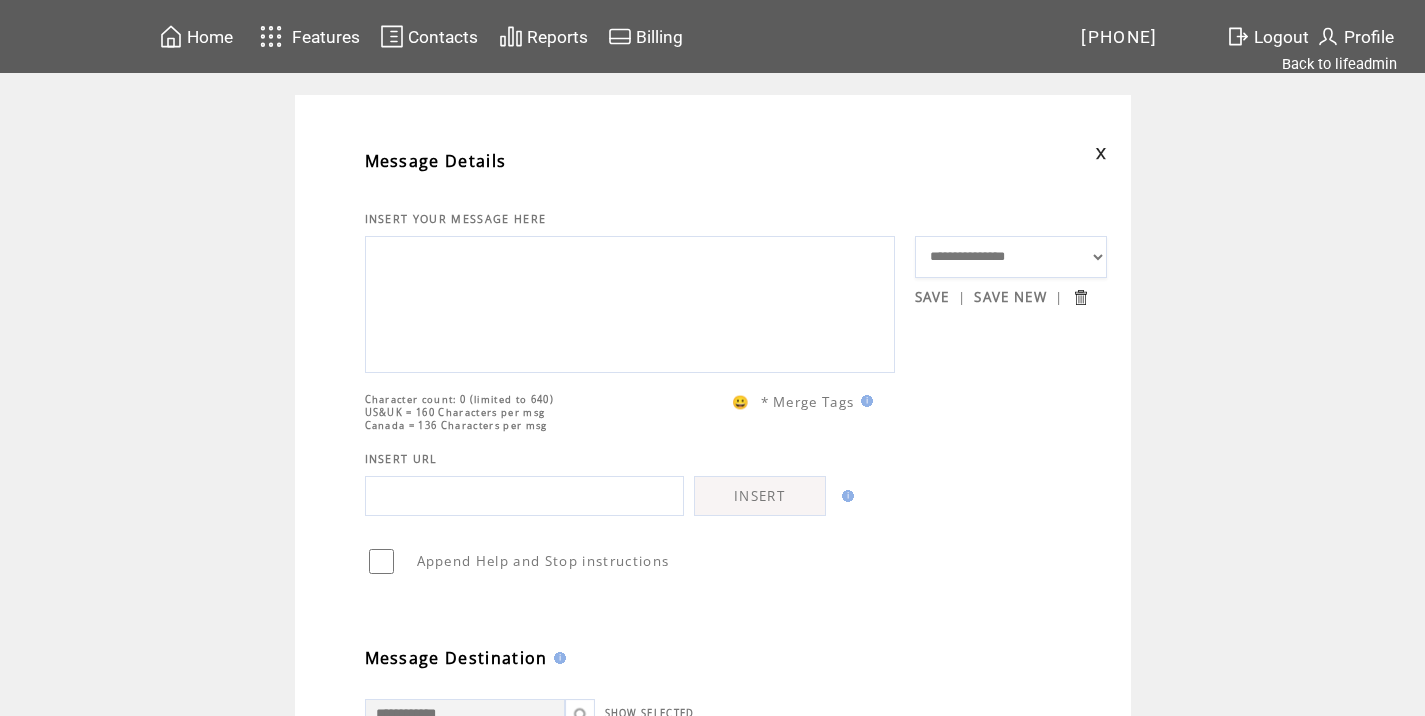 click at bounding box center (630, 302) 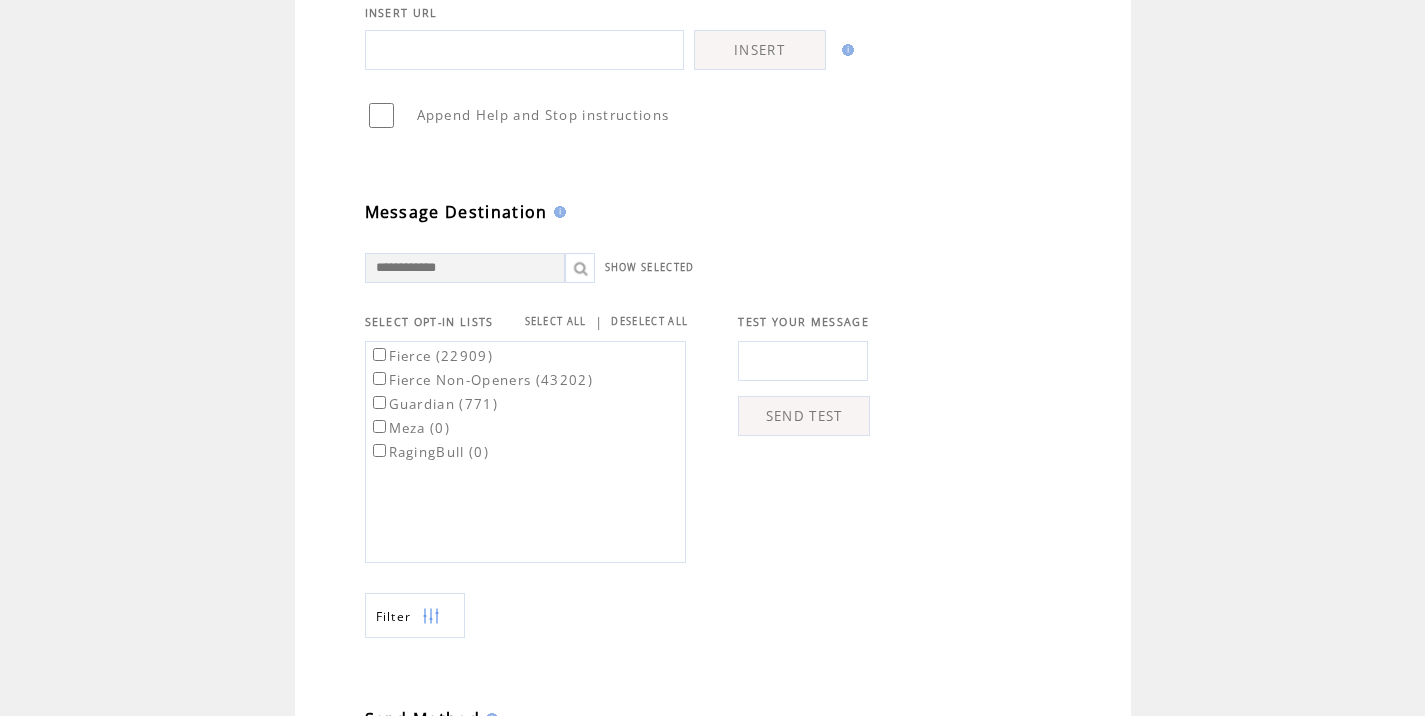 scroll, scrollTop: 468, scrollLeft: 0, axis: vertical 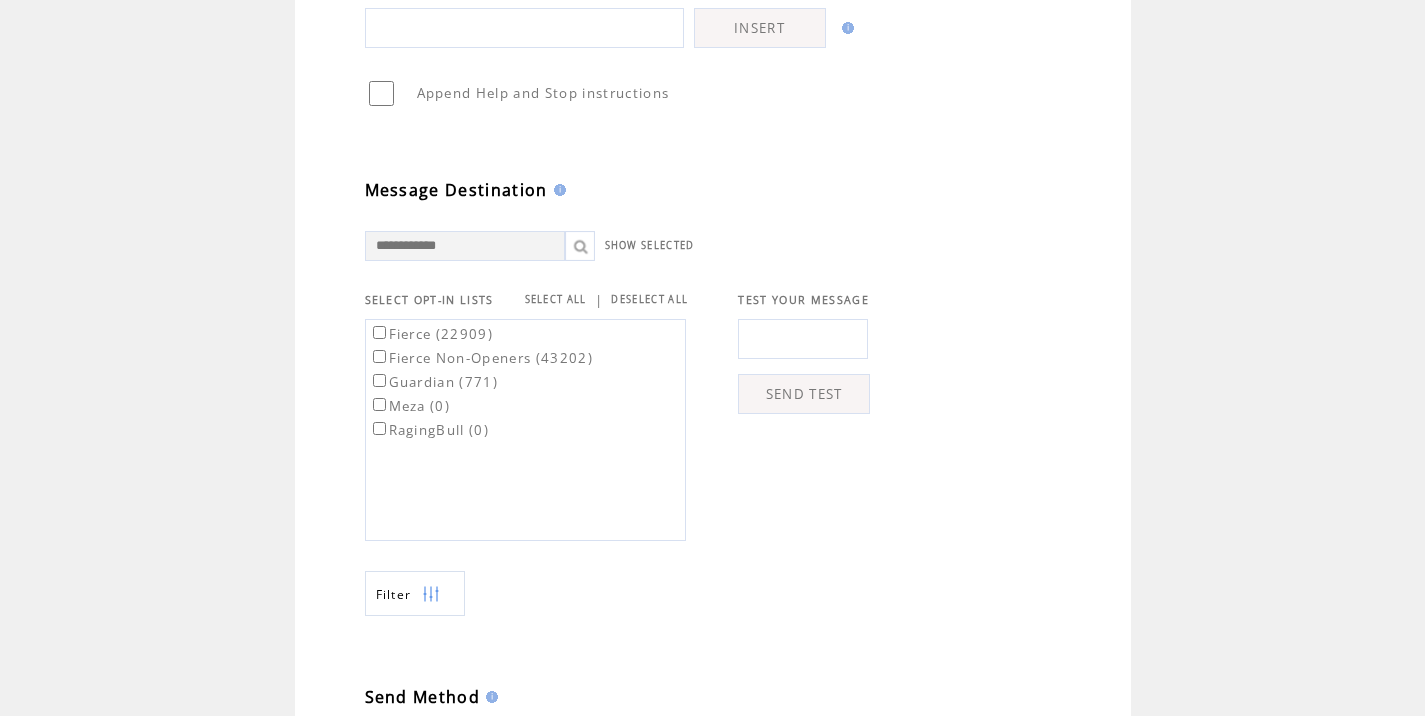 type on "**********" 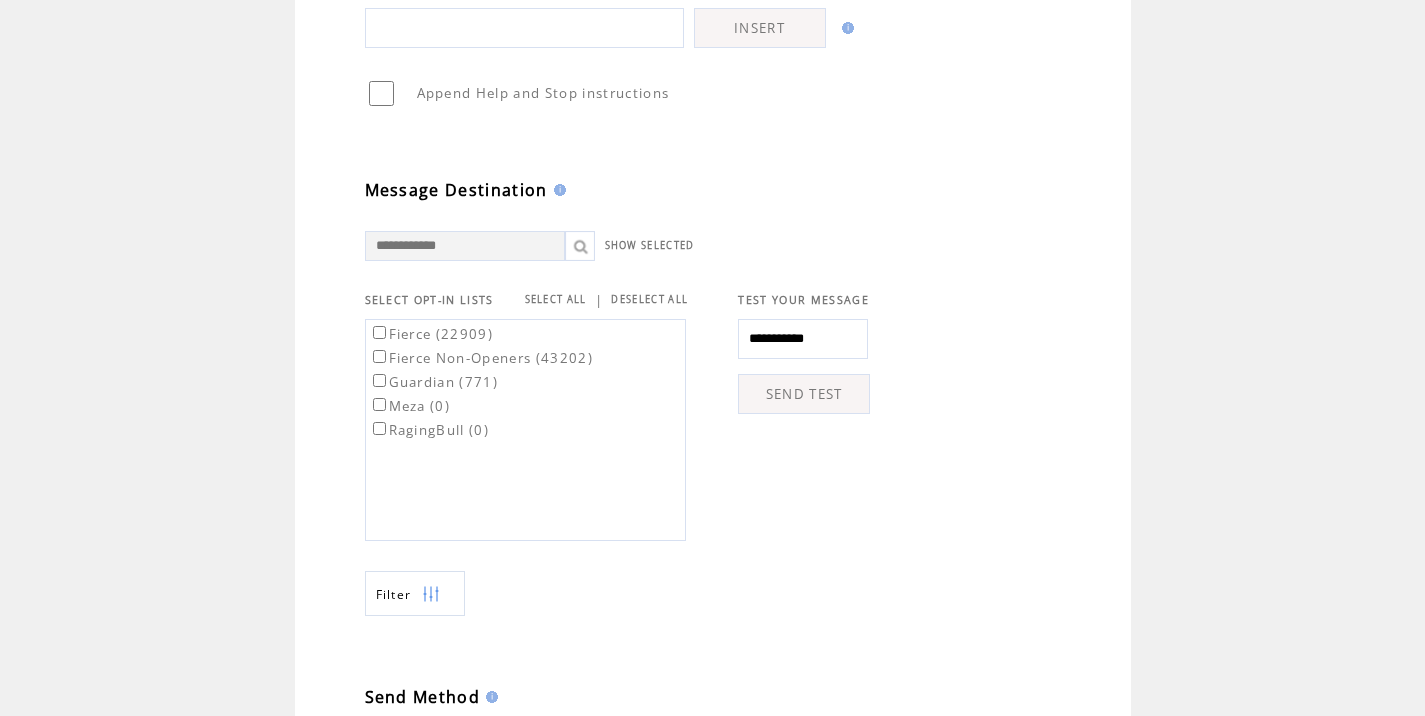 click on "SEND TEST" at bounding box center [804, 394] 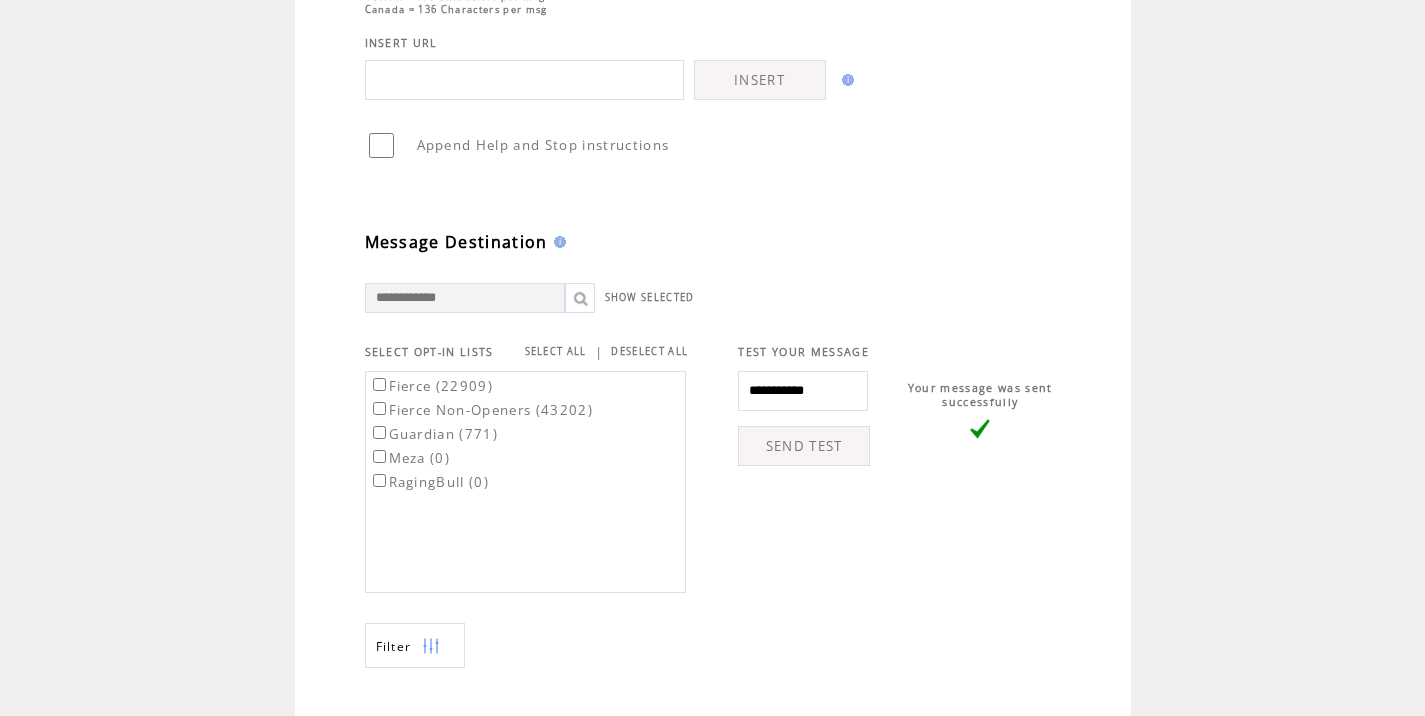 scroll, scrollTop: 558, scrollLeft: 0, axis: vertical 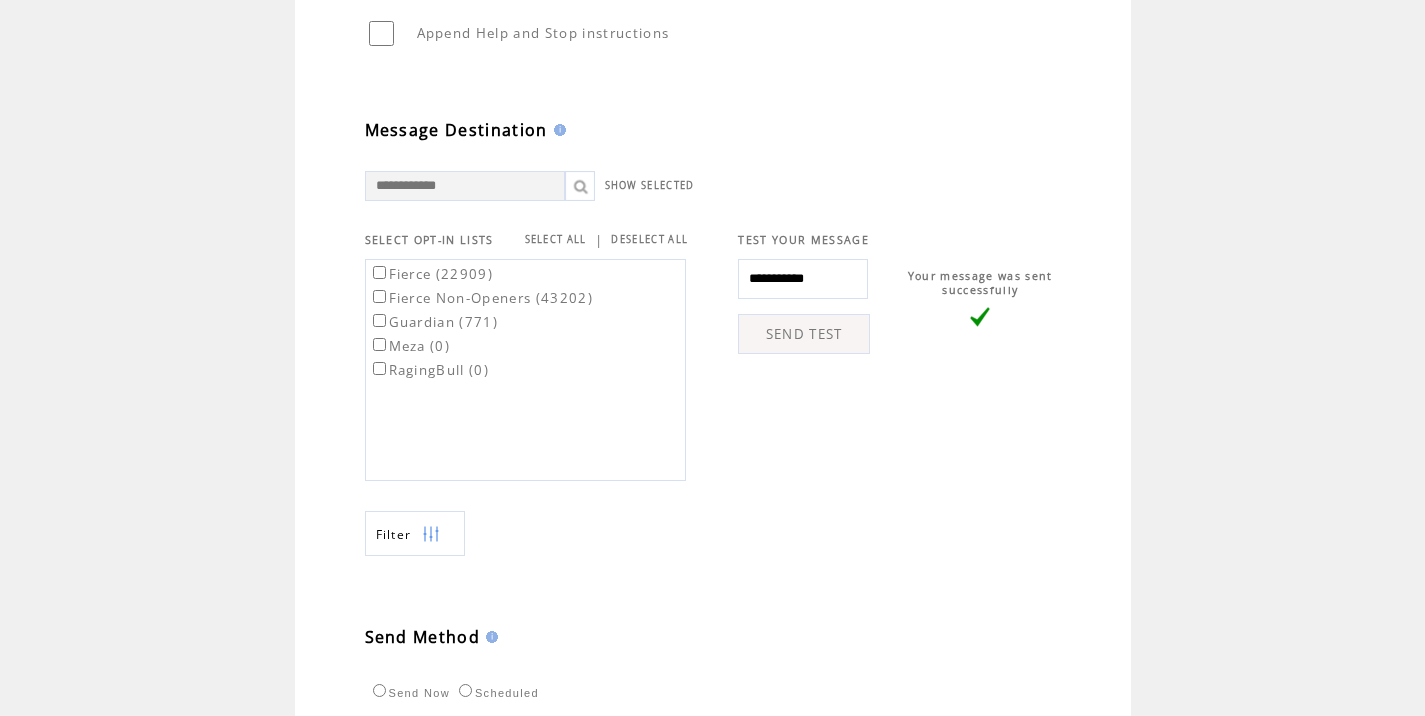 click on "Fierce (22909)" at bounding box center (431, 274) 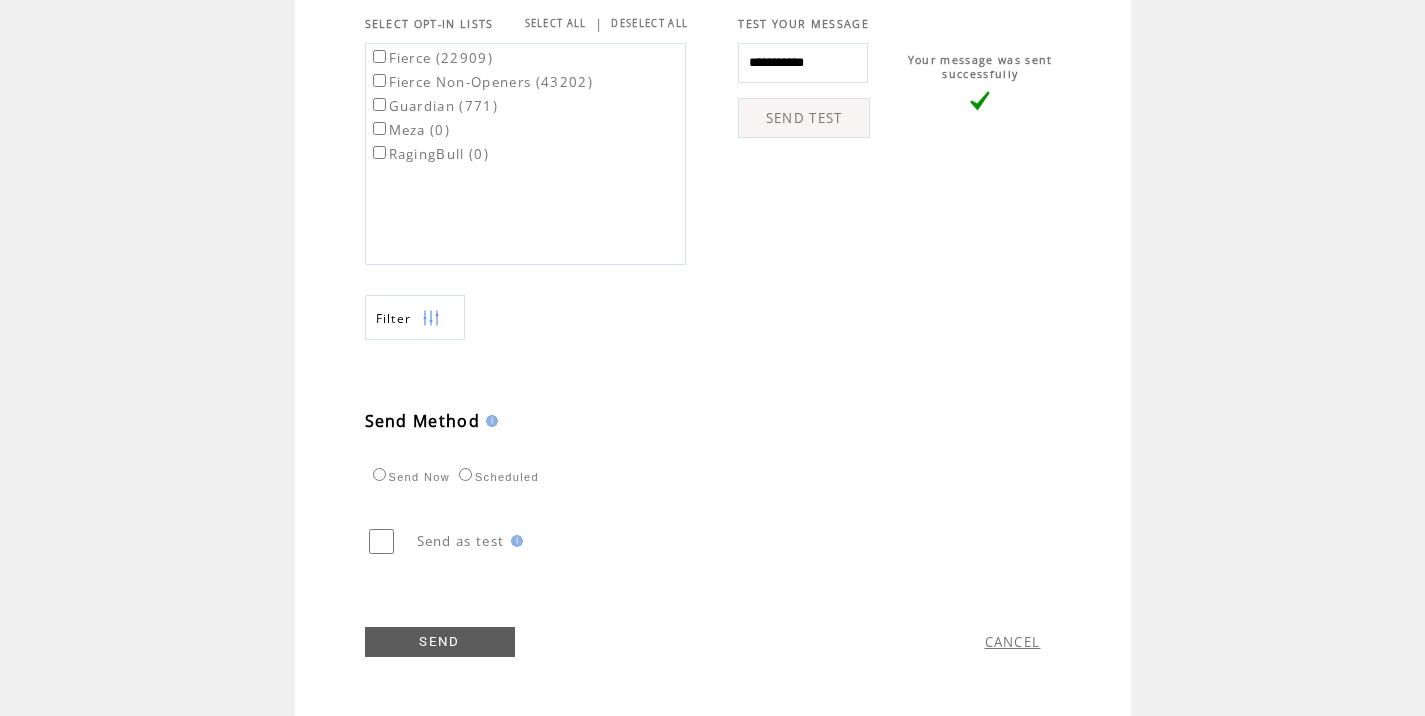 click on "Send Now 		  Scheduled" at bounding box center [453, 474] 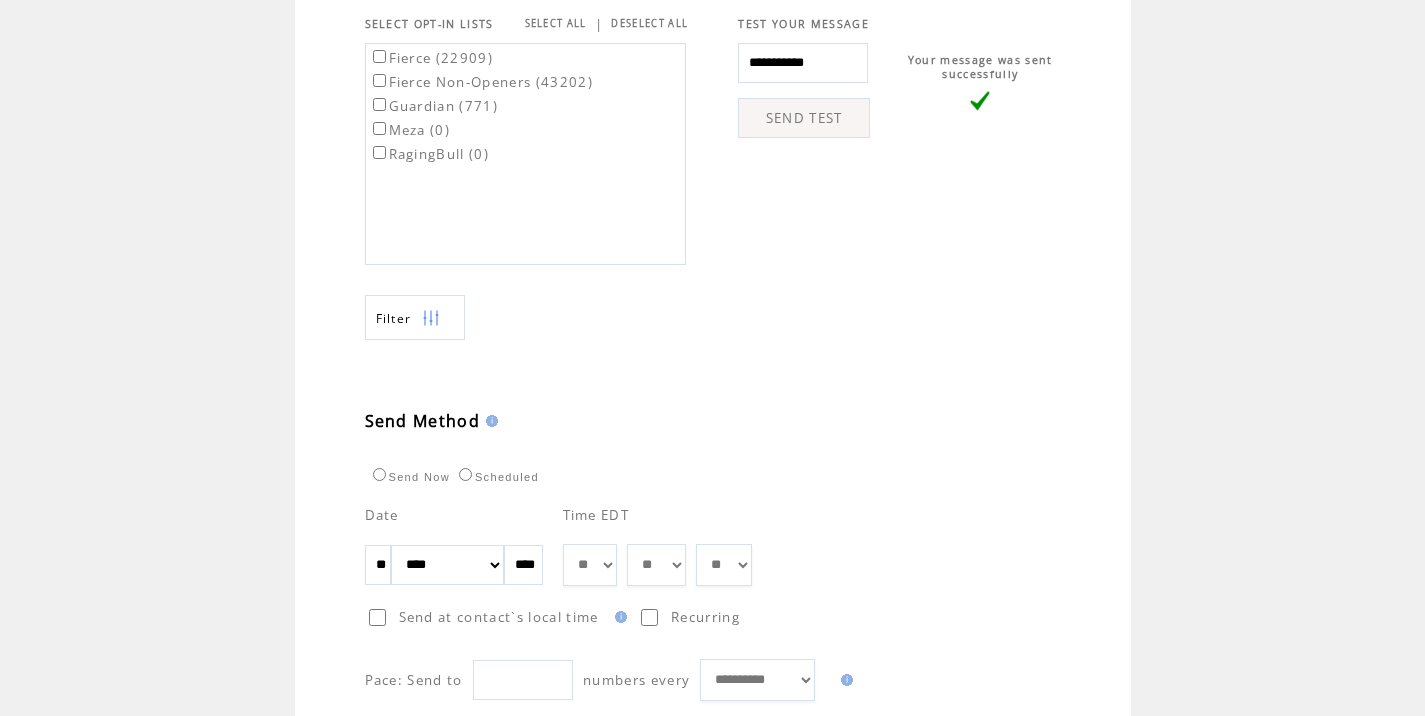 click on "** 	 ** 	 ** 	 ** 	 ** 	 ** 	 ** 	 ** 	 ** 	 ** 	 ** 	 ** 	 **" at bounding box center (590, 565) 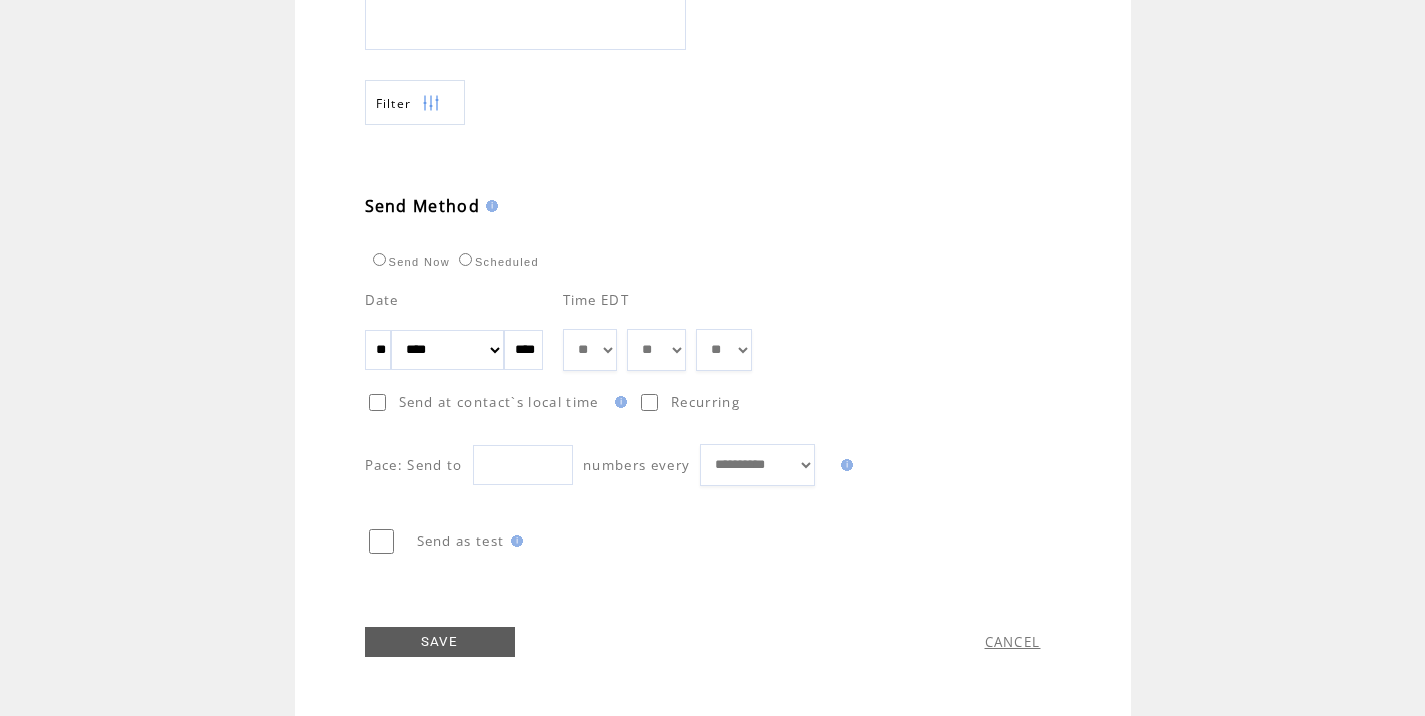 click on "SAVE" at bounding box center [440, 642] 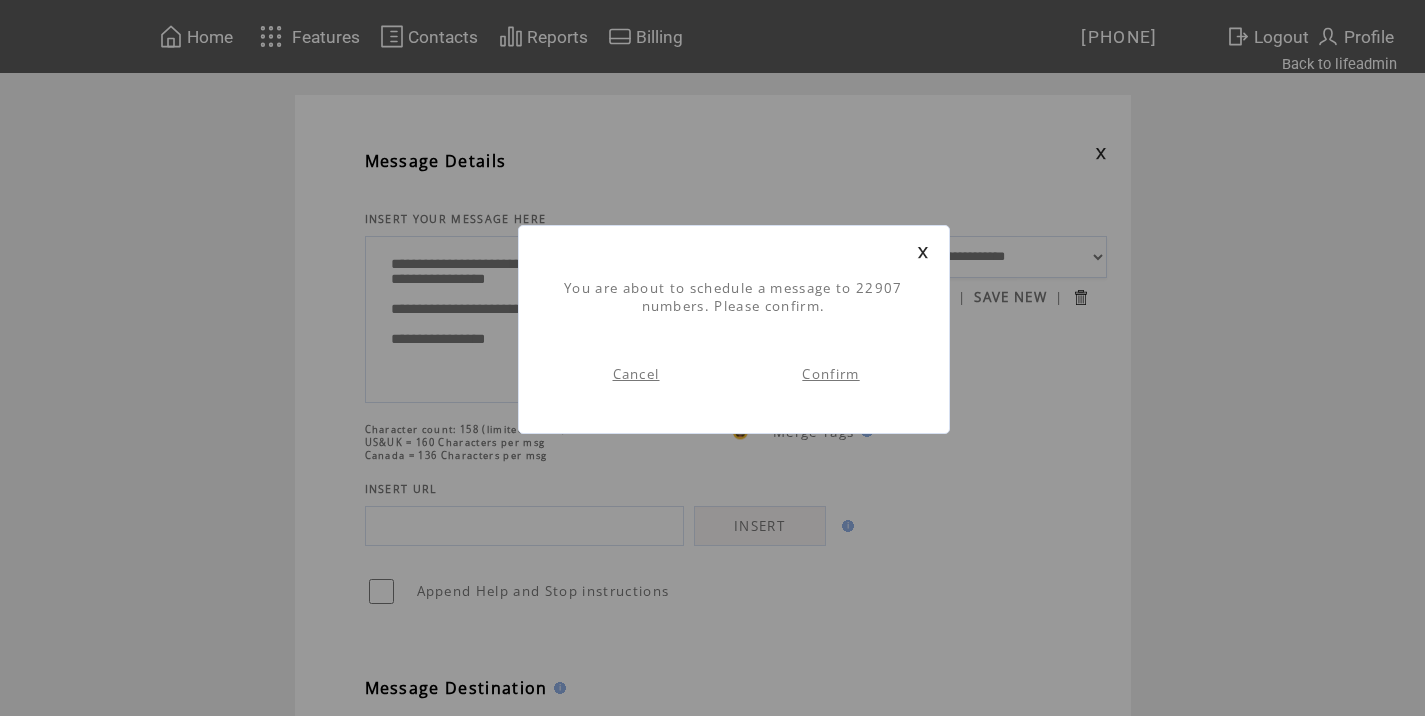 scroll, scrollTop: 1, scrollLeft: 0, axis: vertical 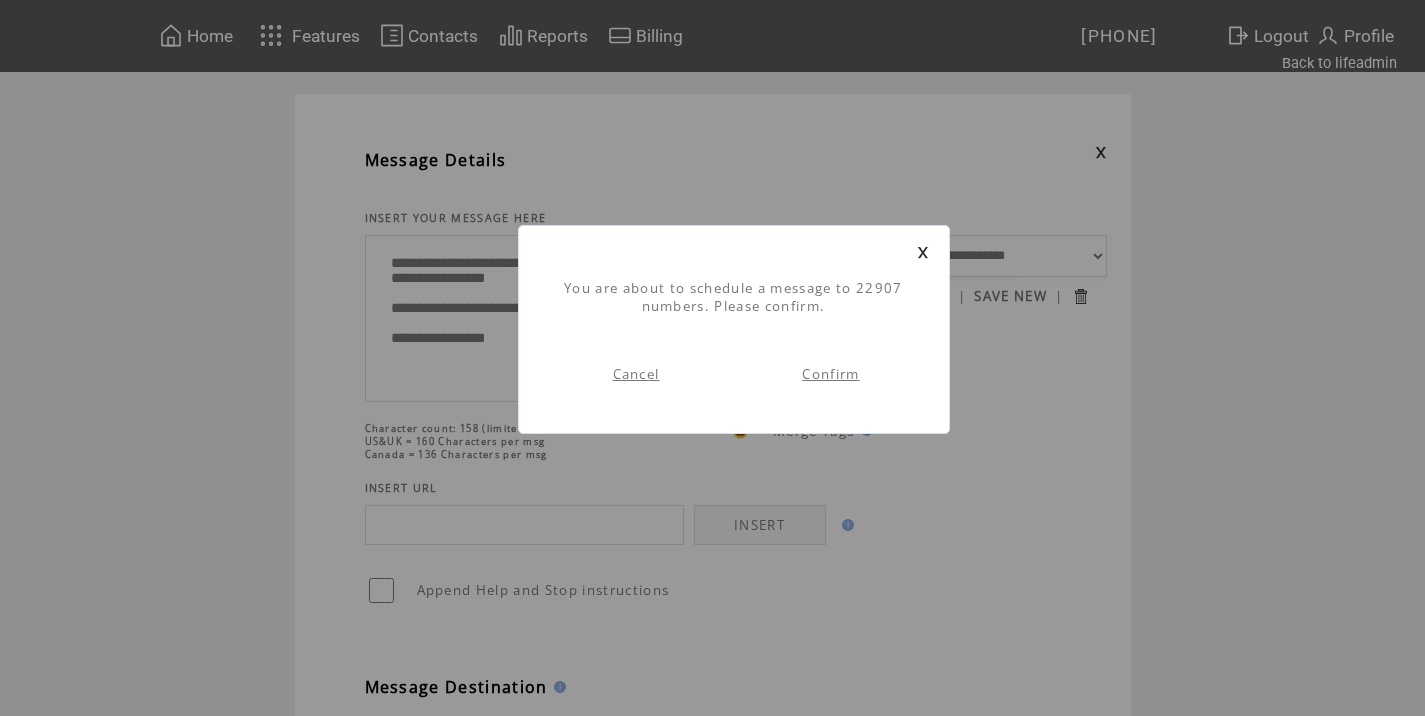 click on "Confirm" at bounding box center [831, 374] 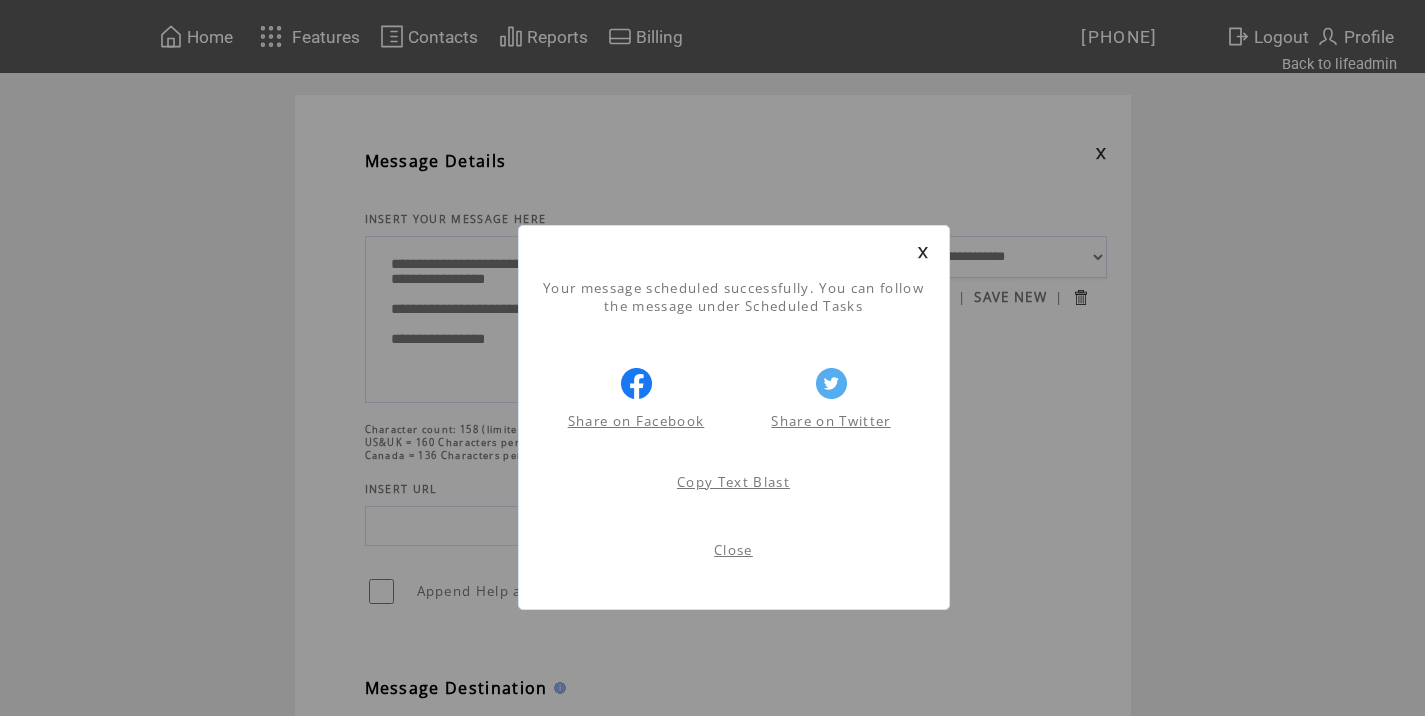 scroll, scrollTop: 1, scrollLeft: 0, axis: vertical 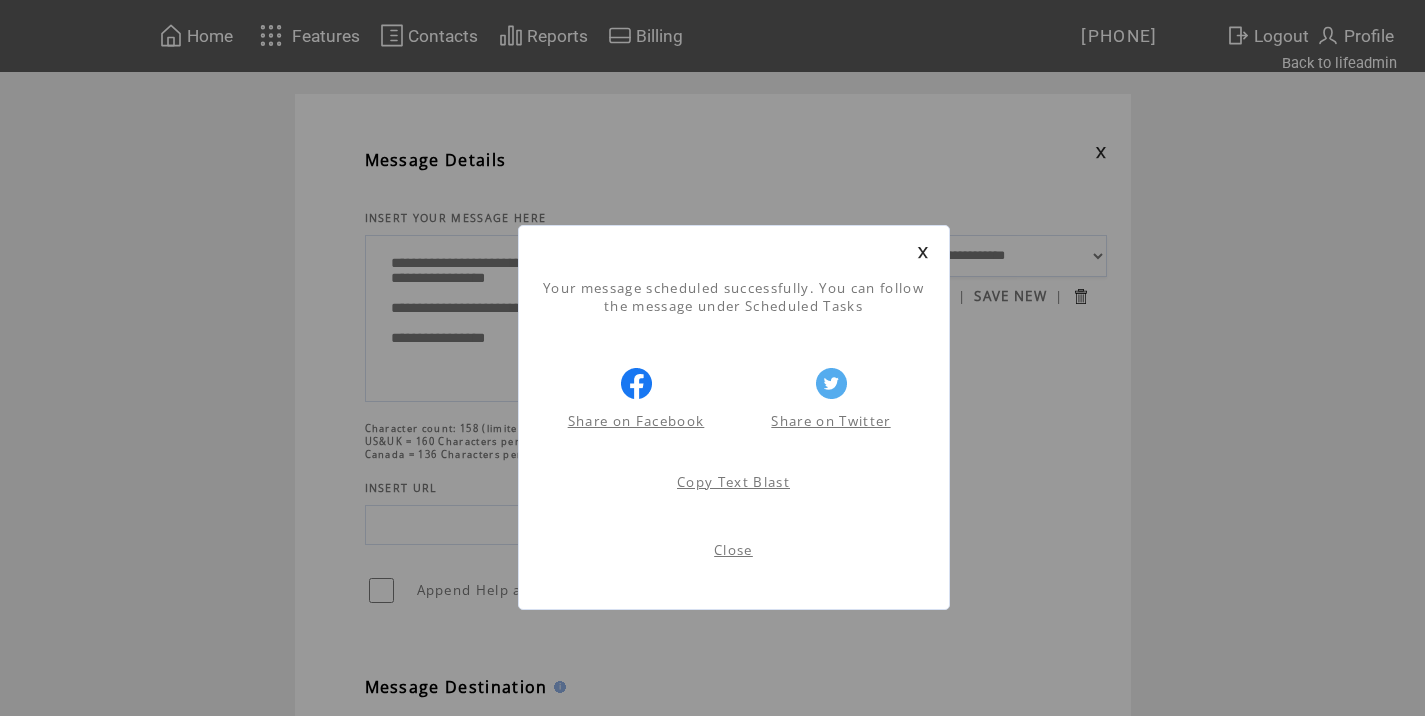 click on "Close" at bounding box center [733, 550] 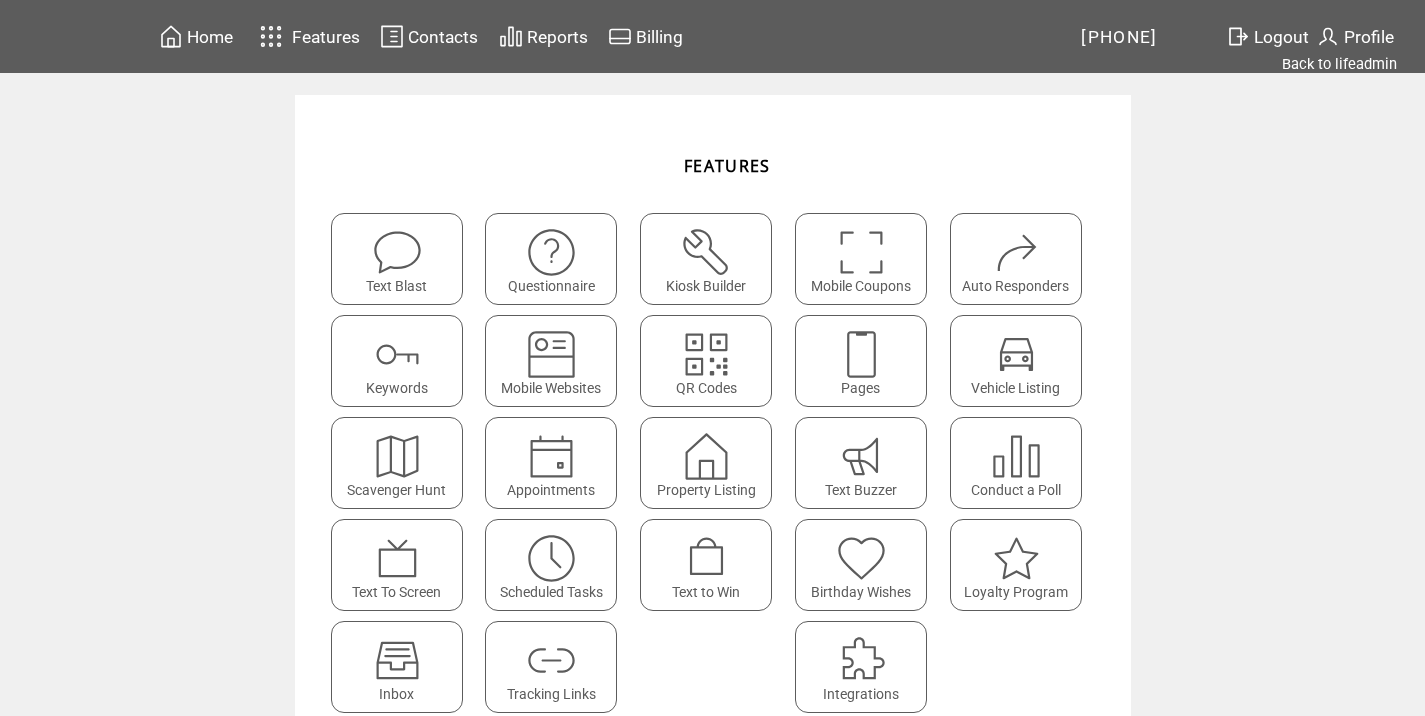 scroll, scrollTop: 0, scrollLeft: 0, axis: both 